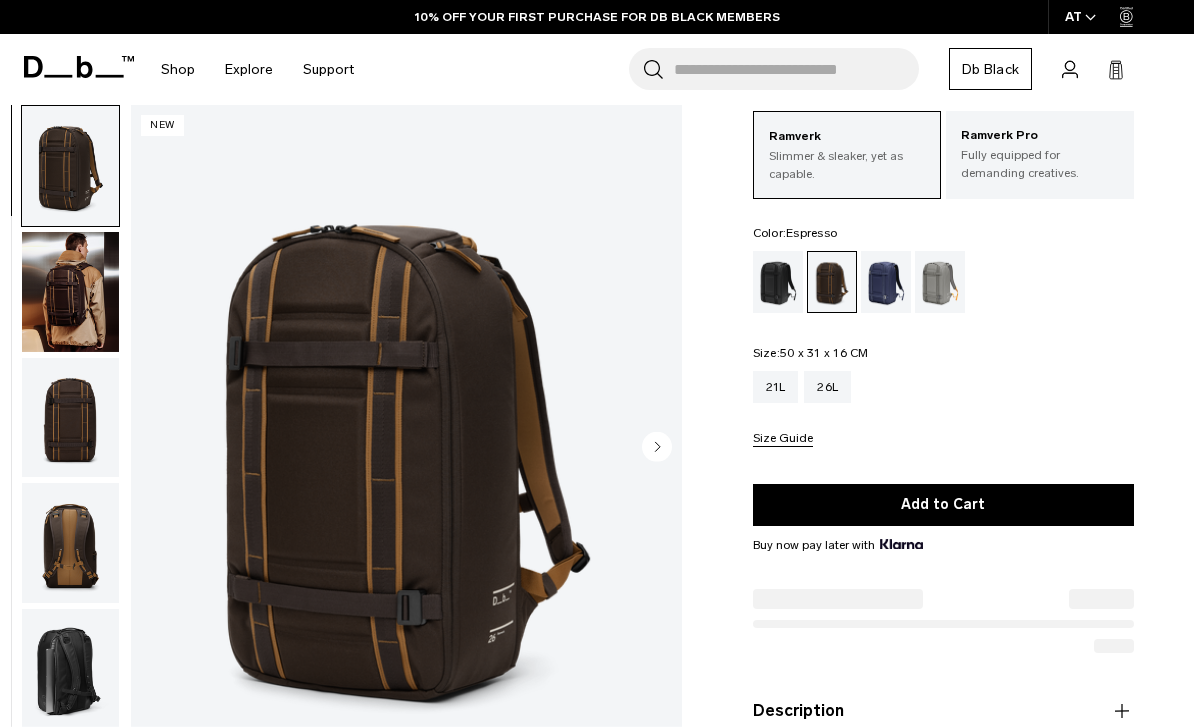 scroll, scrollTop: 113, scrollLeft: 0, axis: vertical 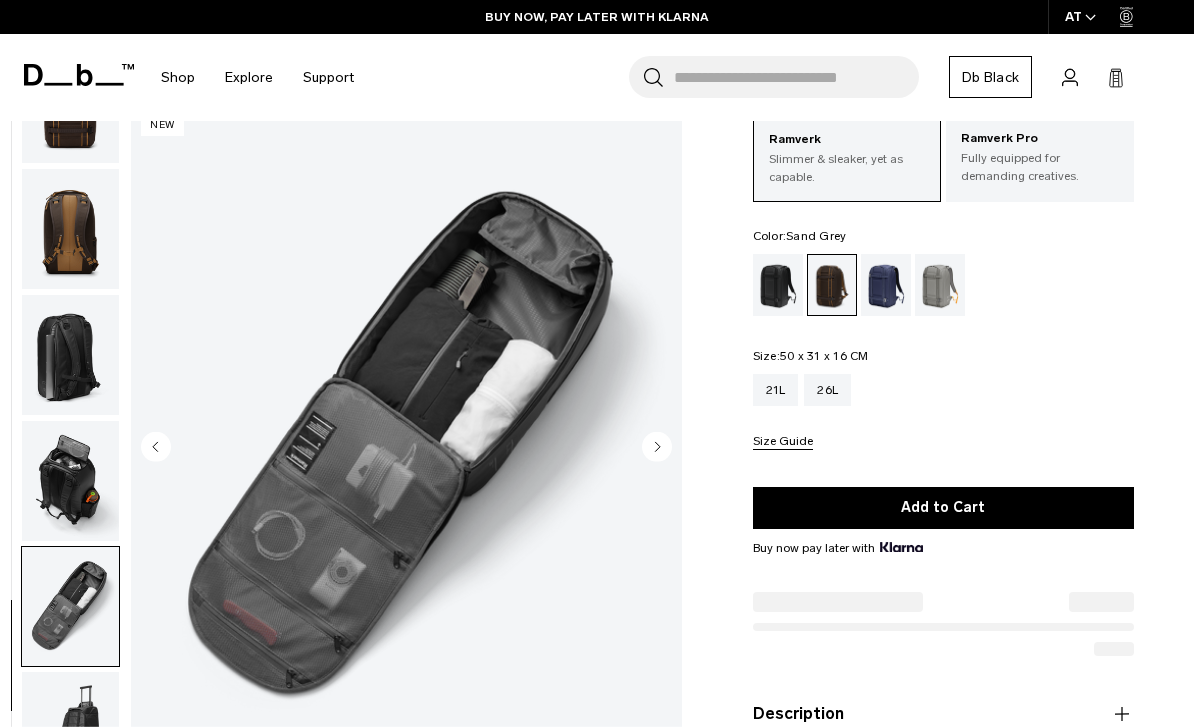 click at bounding box center (940, 285) 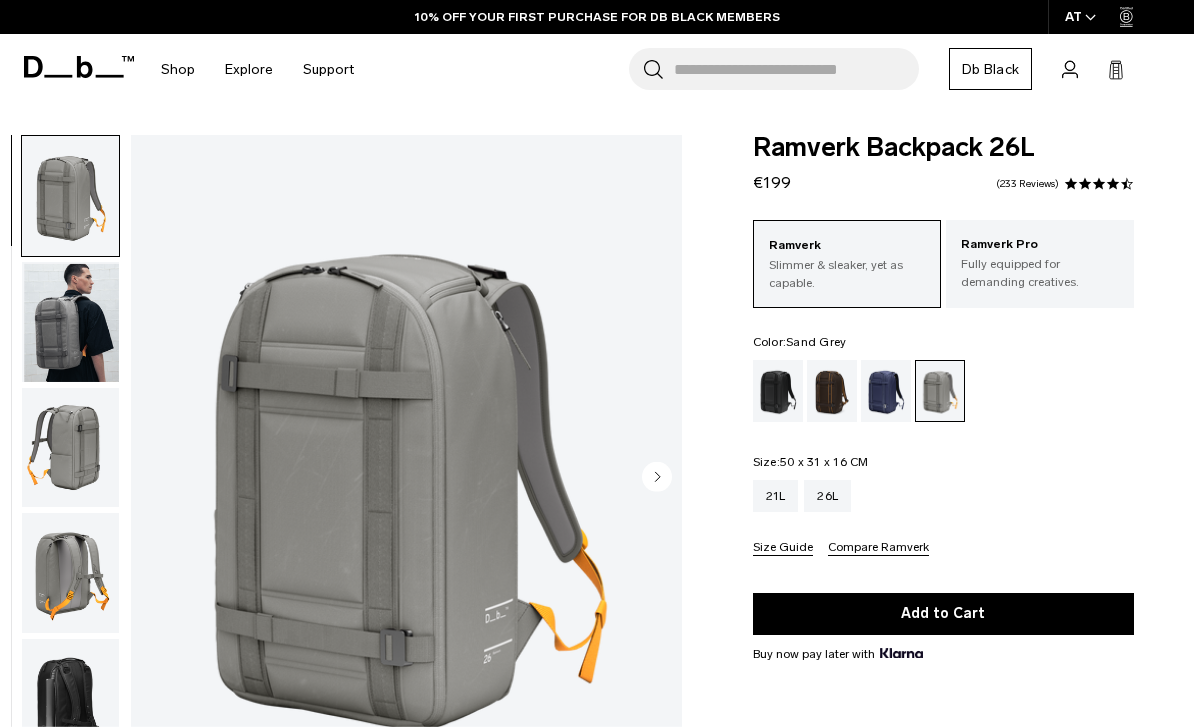 scroll, scrollTop: 0, scrollLeft: 0, axis: both 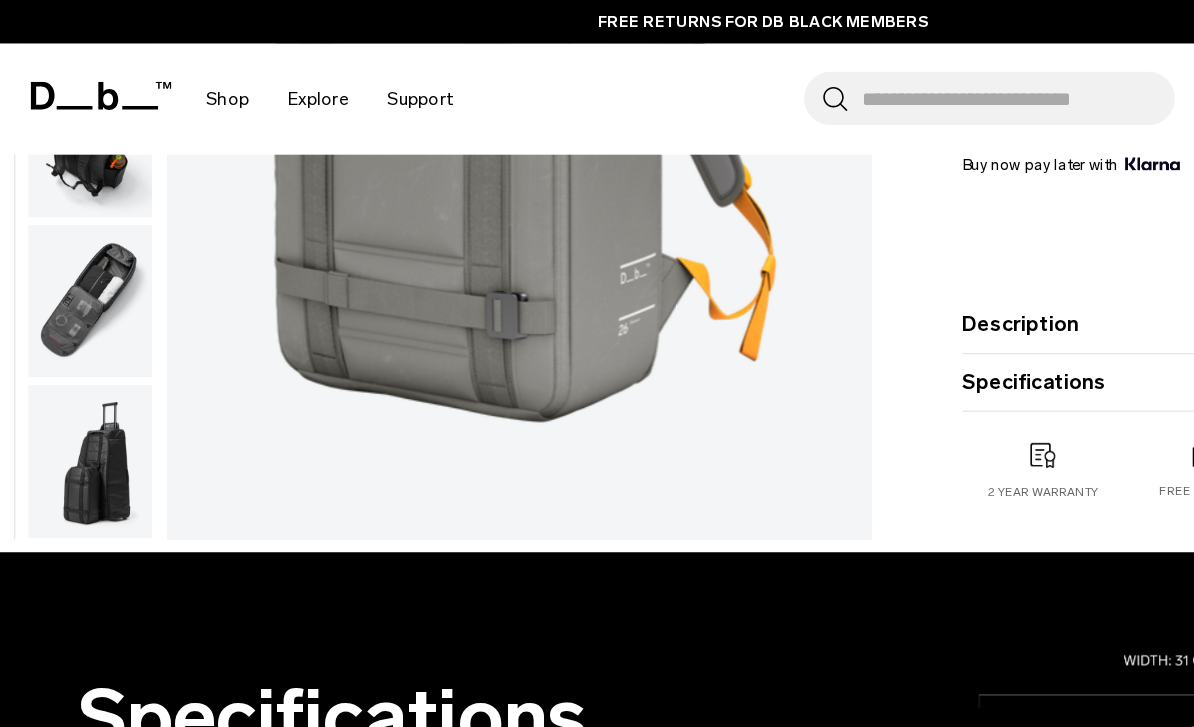 click at bounding box center (70, 361) 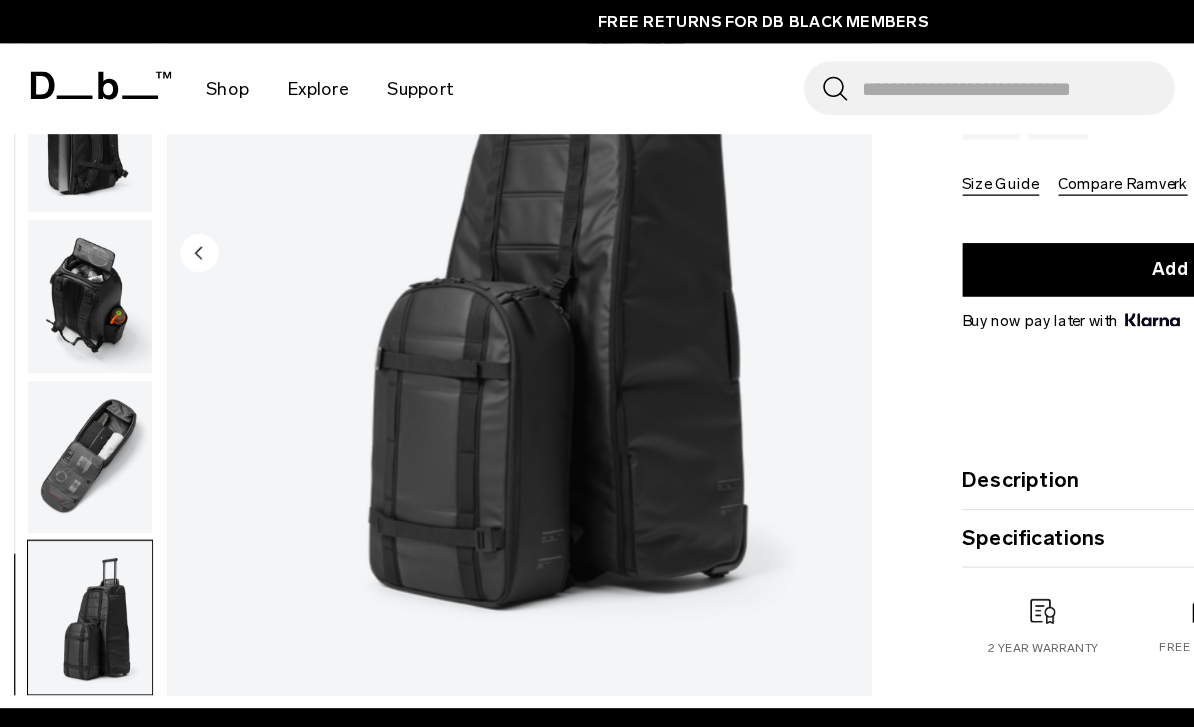 click at bounding box center [70, 357] 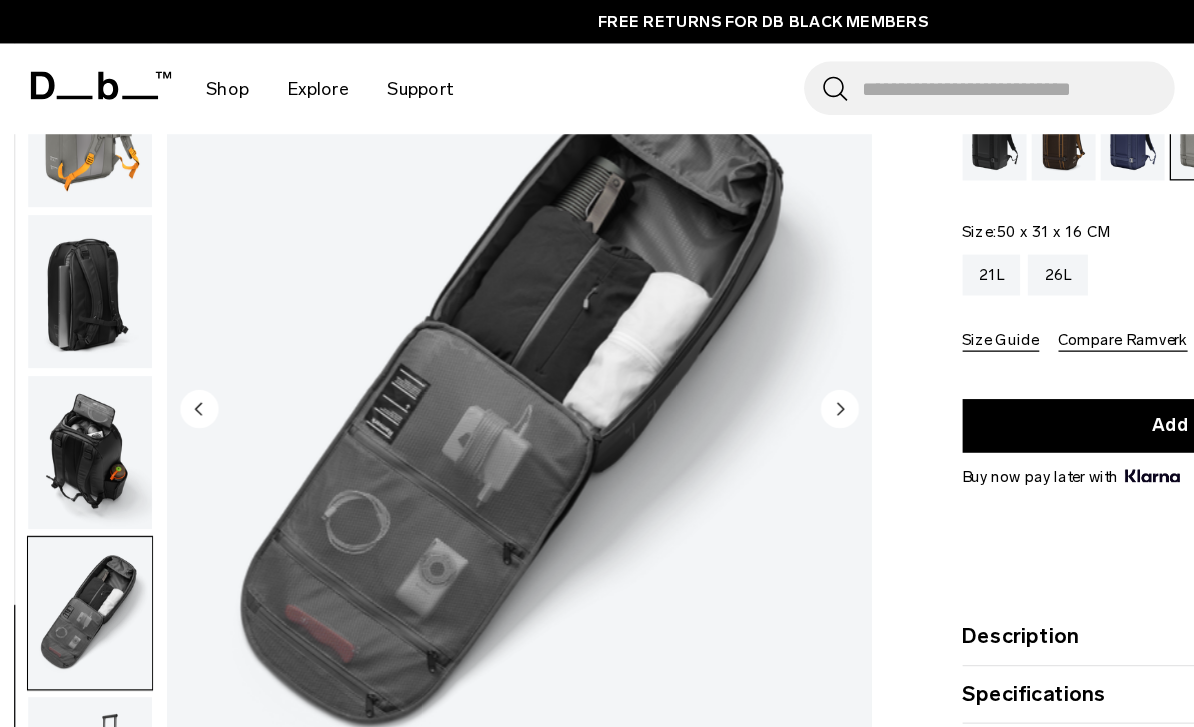 click at bounding box center [70, 354] 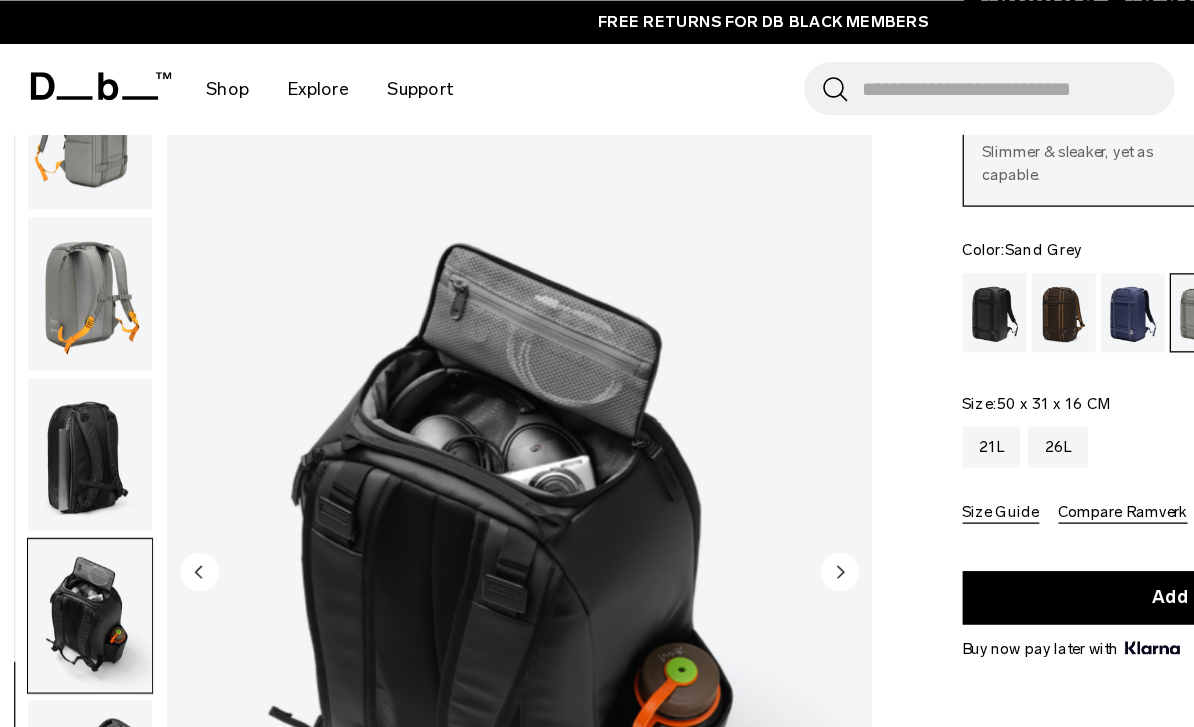 scroll, scrollTop: 141, scrollLeft: 0, axis: vertical 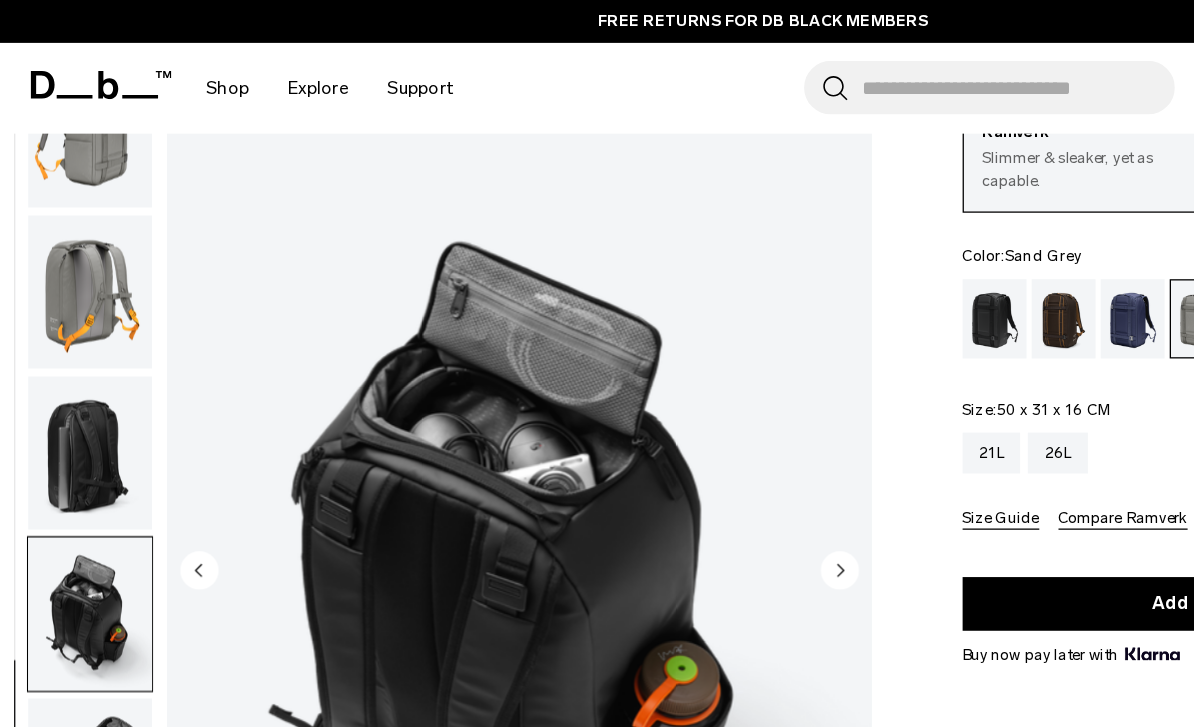 click at bounding box center [70, 355] 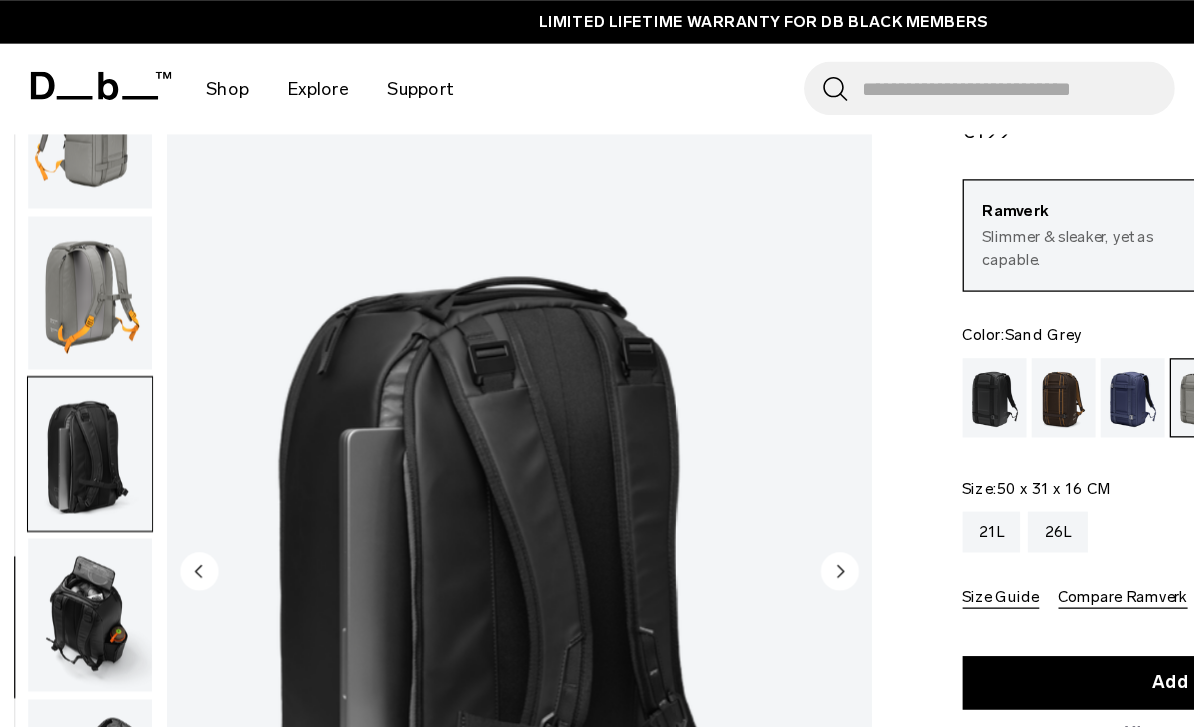 scroll, scrollTop: 63, scrollLeft: 0, axis: vertical 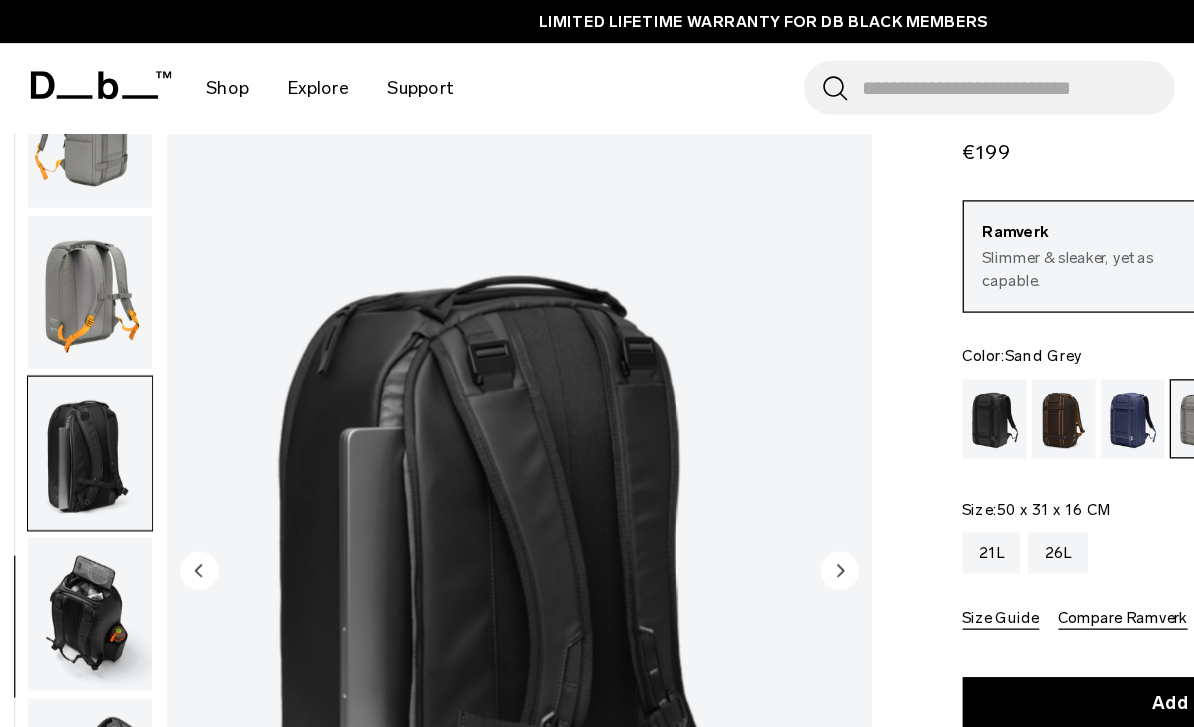click at bounding box center [70, 229] 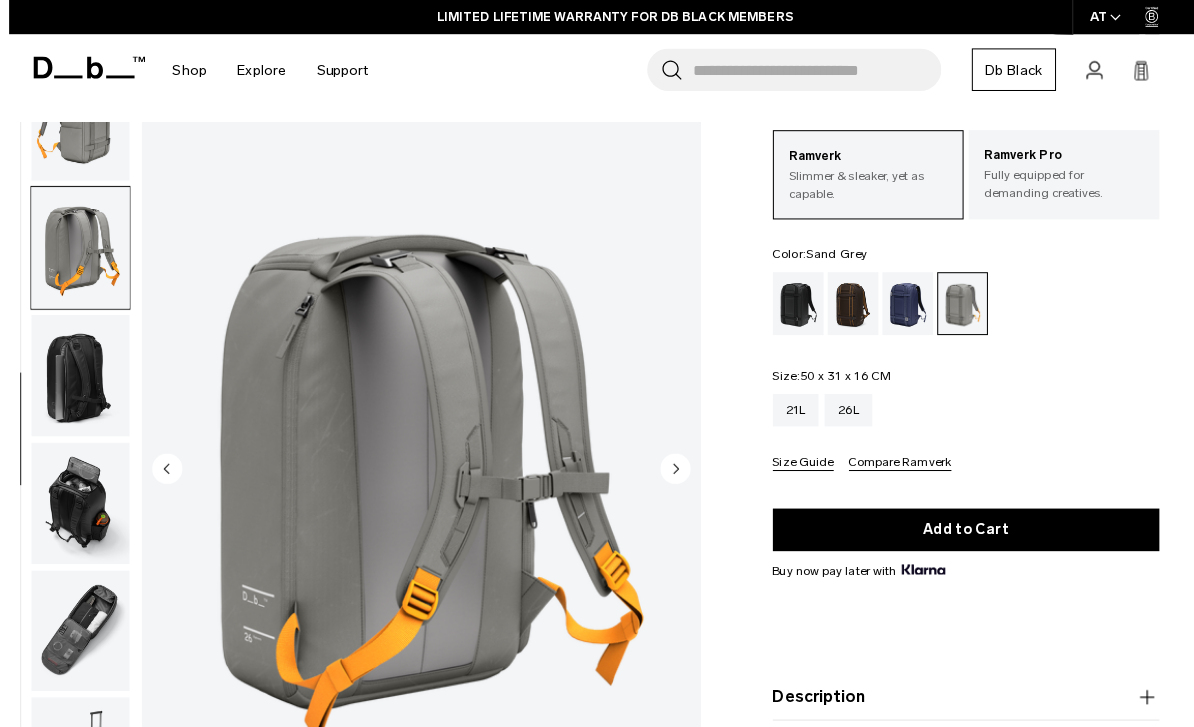 scroll, scrollTop: 31, scrollLeft: 0, axis: vertical 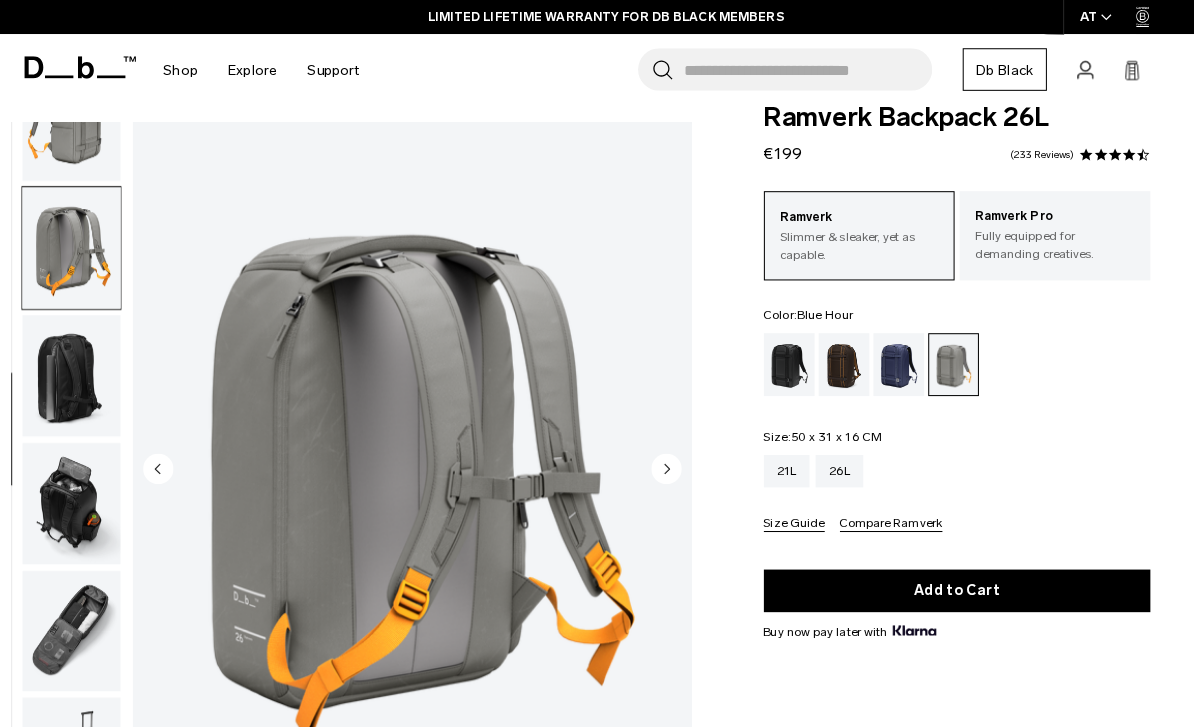 click at bounding box center [886, 360] 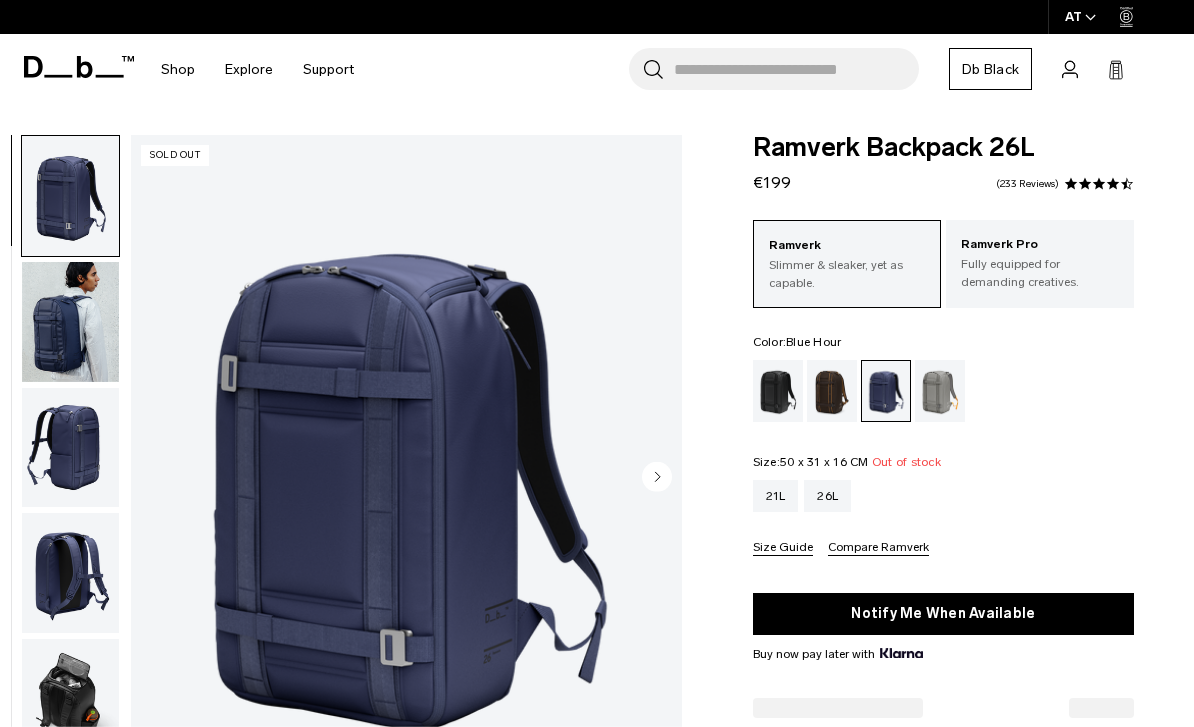 click at bounding box center (70, 322) 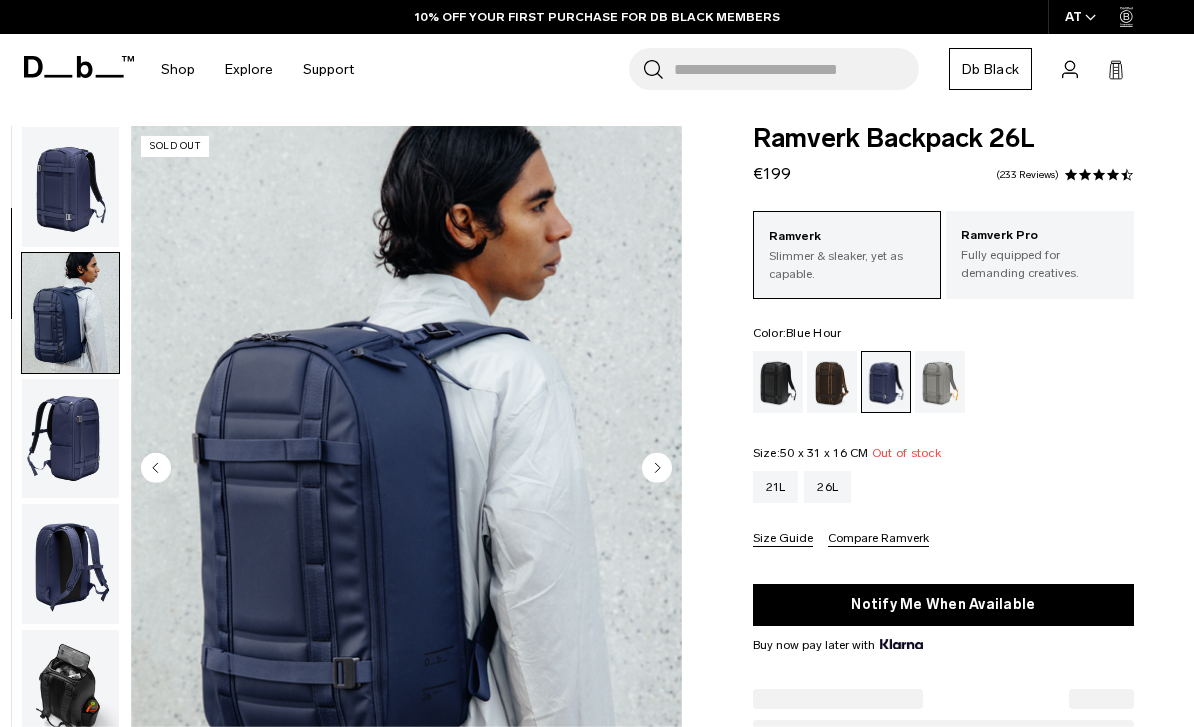 scroll, scrollTop: 118, scrollLeft: 0, axis: vertical 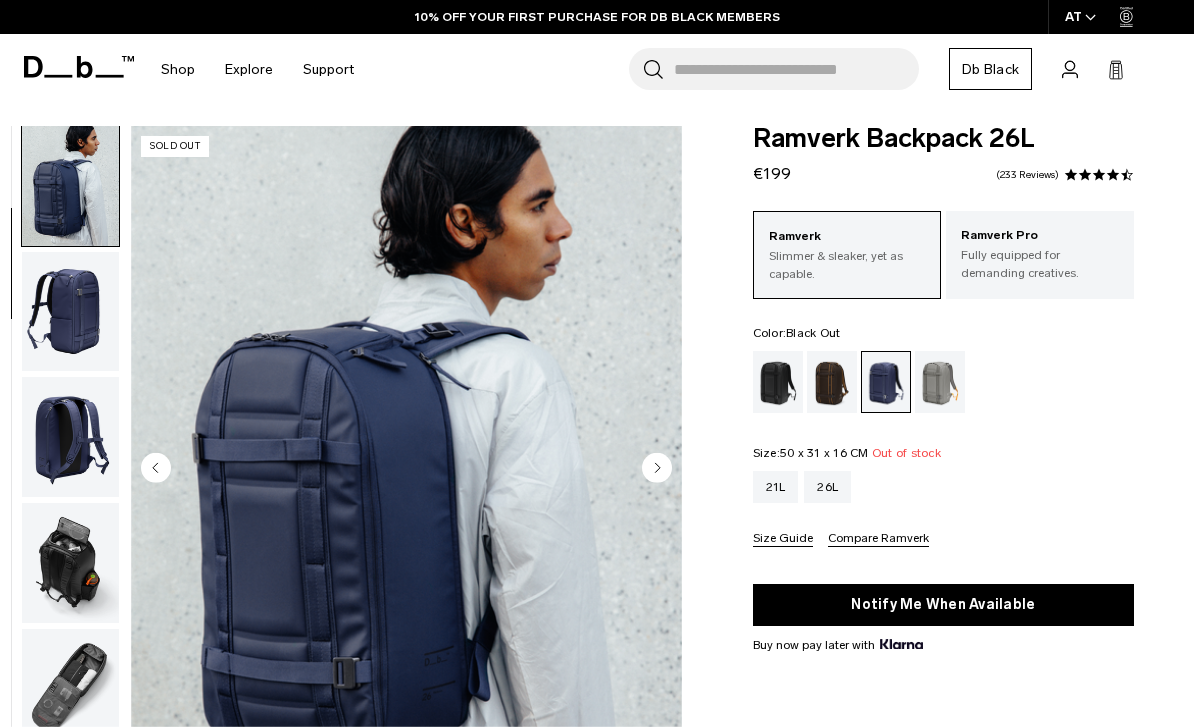 click at bounding box center [778, 382] 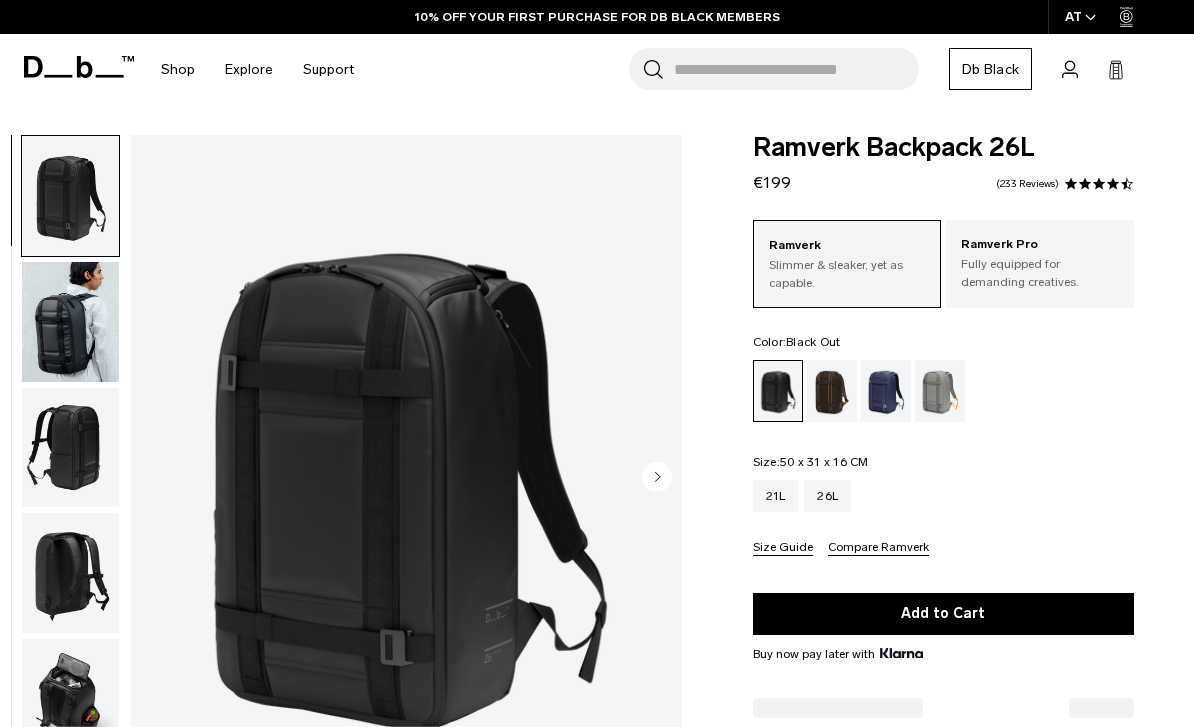 scroll, scrollTop: 0, scrollLeft: 0, axis: both 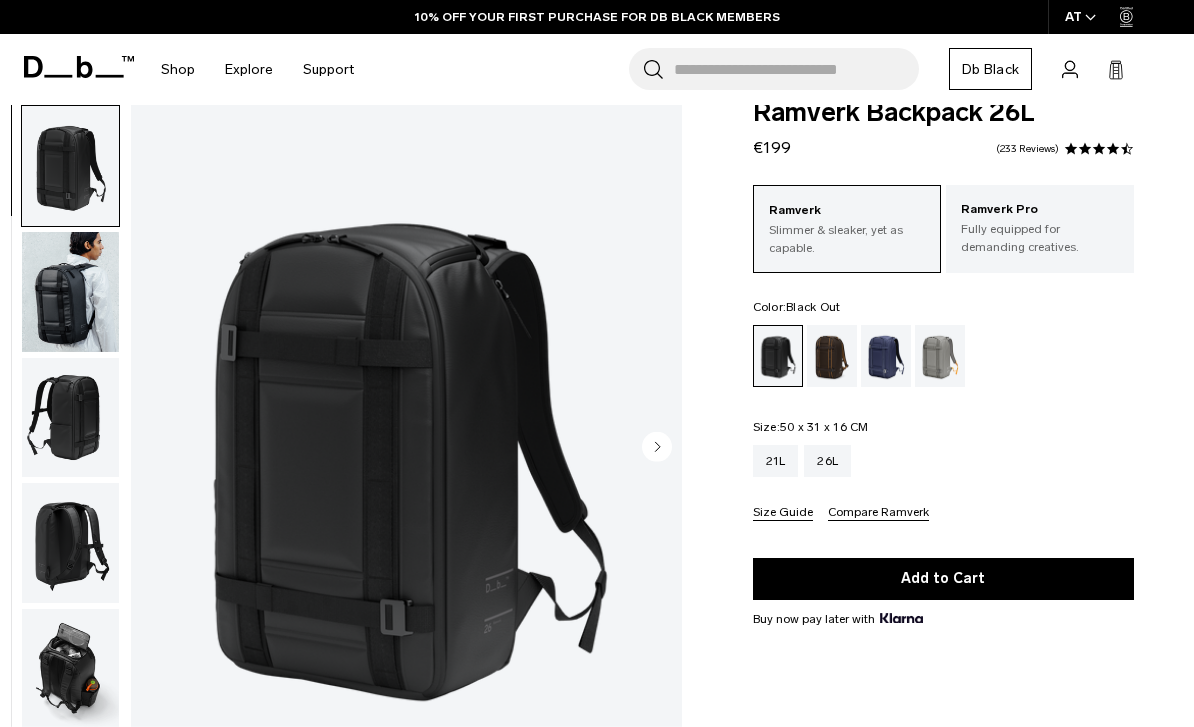 click at bounding box center [70, 292] 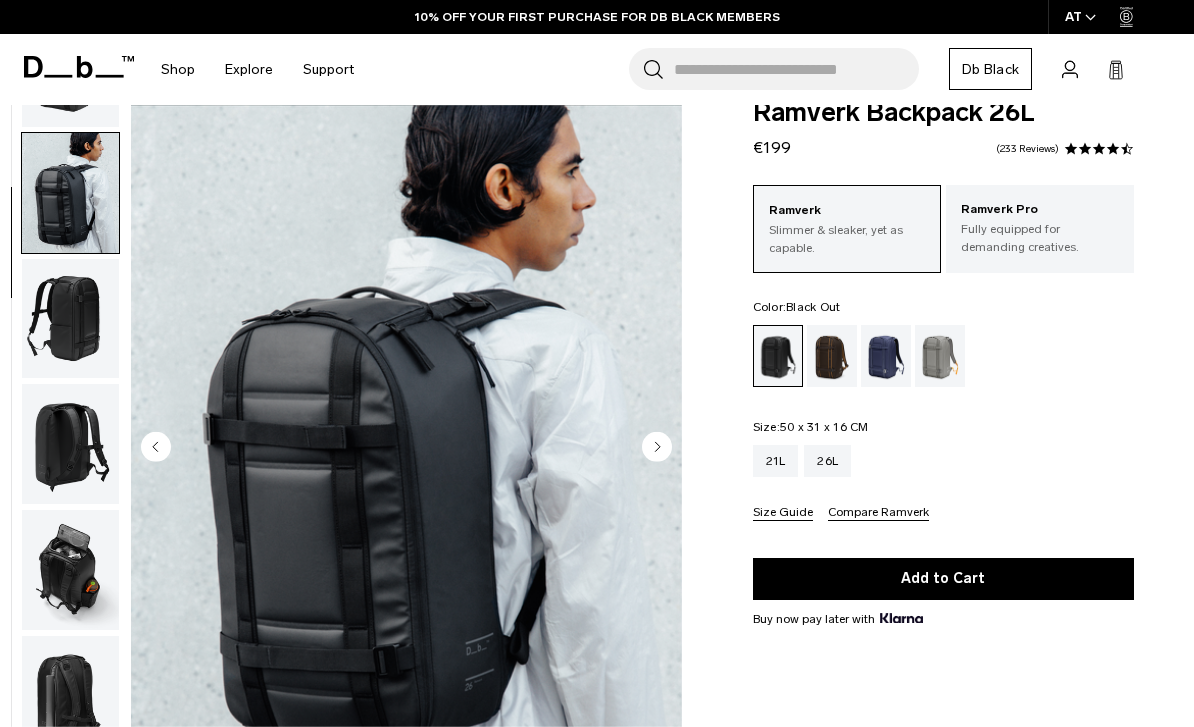 scroll, scrollTop: 127, scrollLeft: 0, axis: vertical 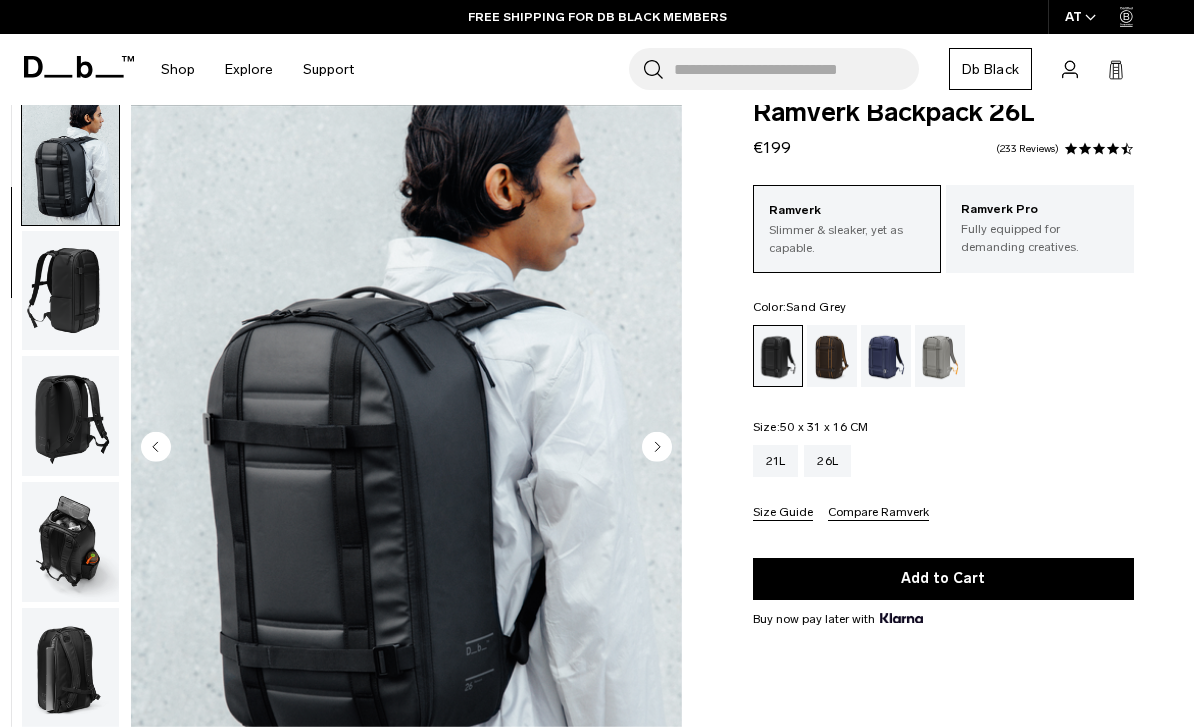 click at bounding box center (940, 356) 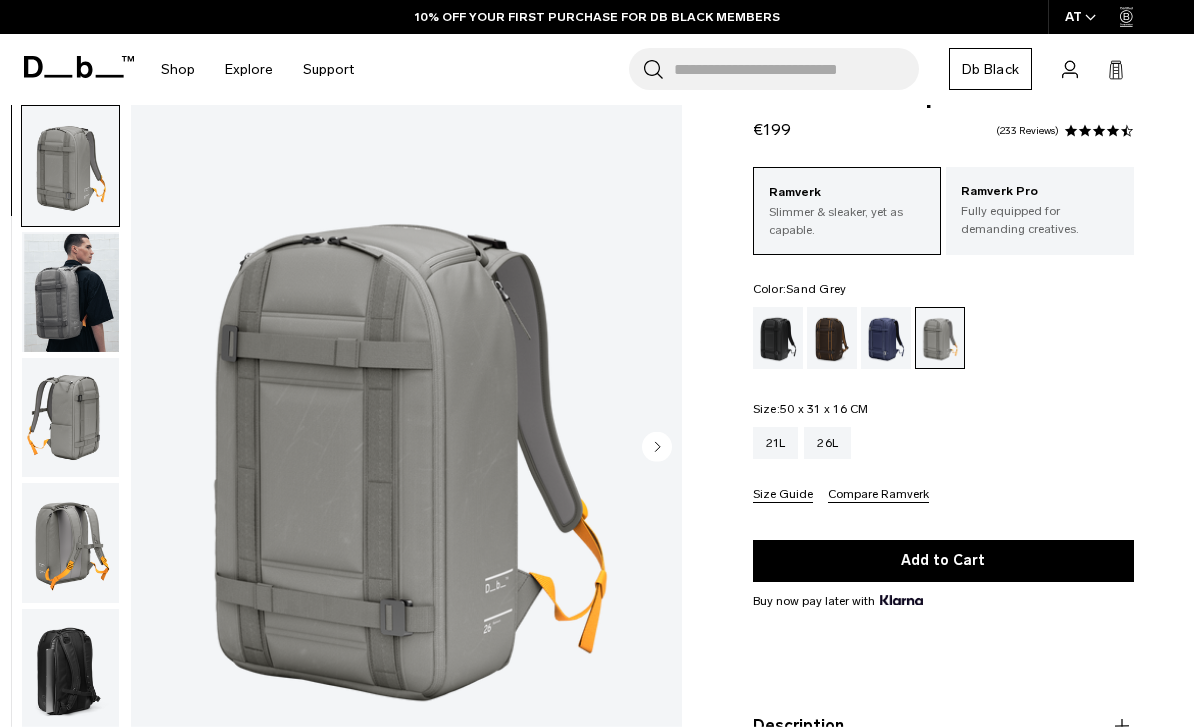 scroll, scrollTop: 53, scrollLeft: 0, axis: vertical 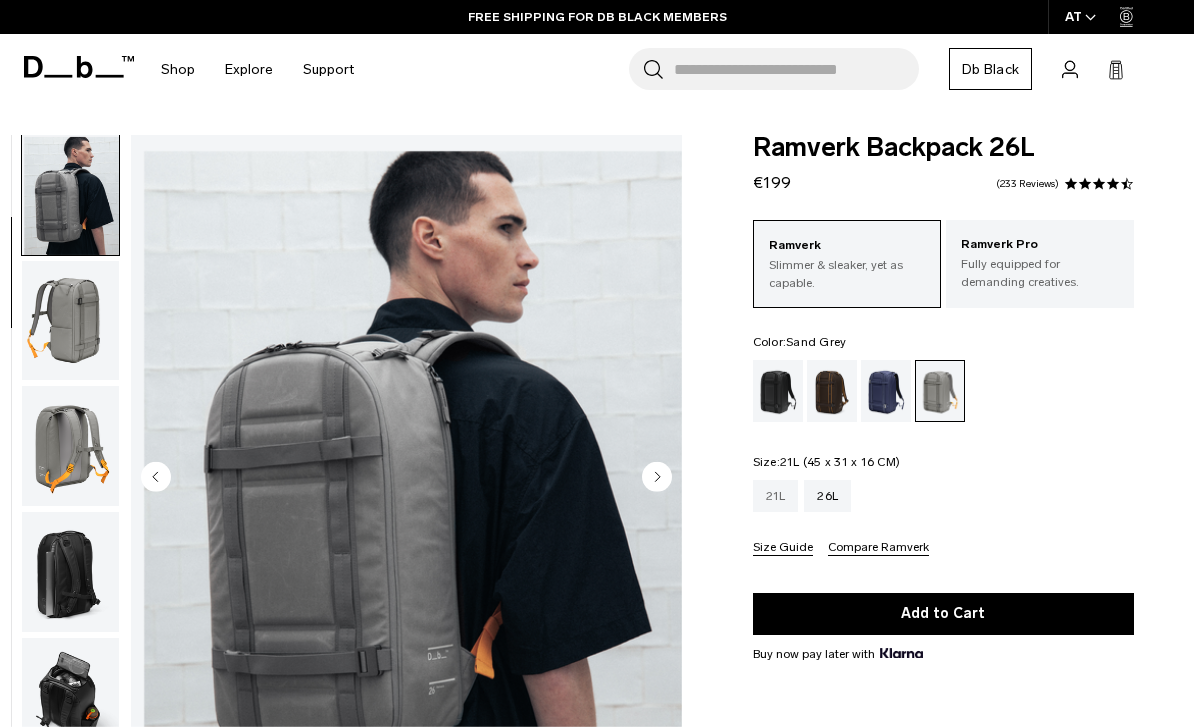 click on "21L" at bounding box center [776, 496] 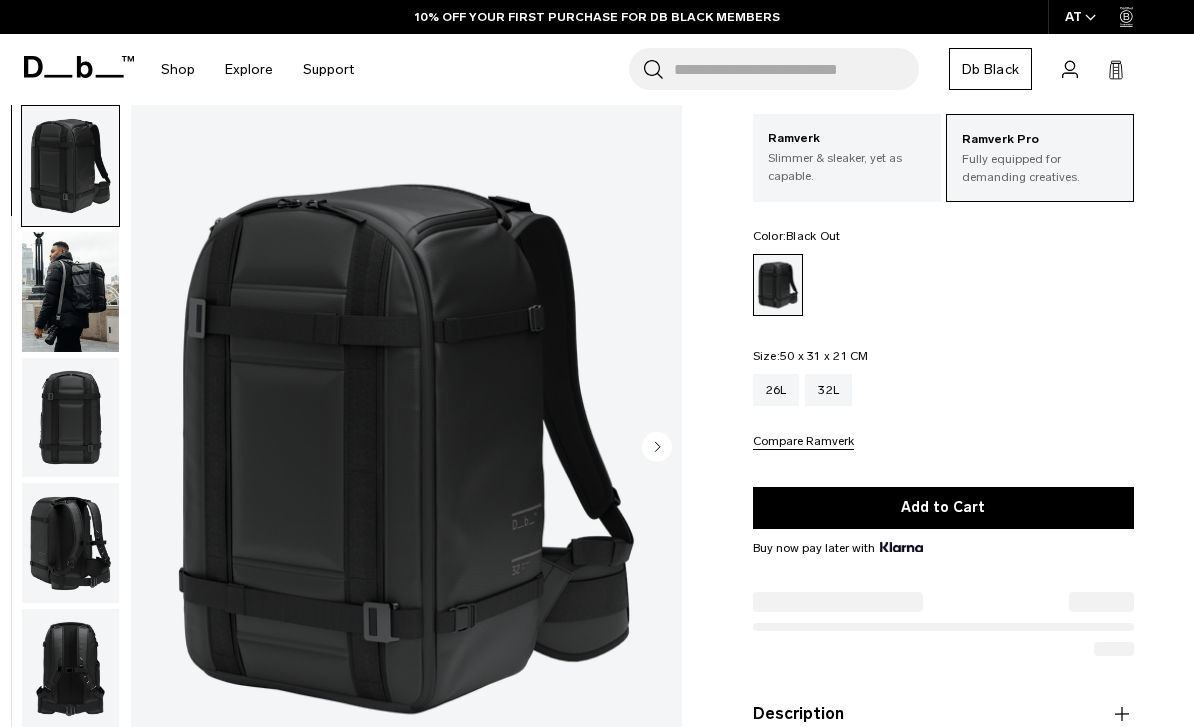 scroll, scrollTop: 106, scrollLeft: 0, axis: vertical 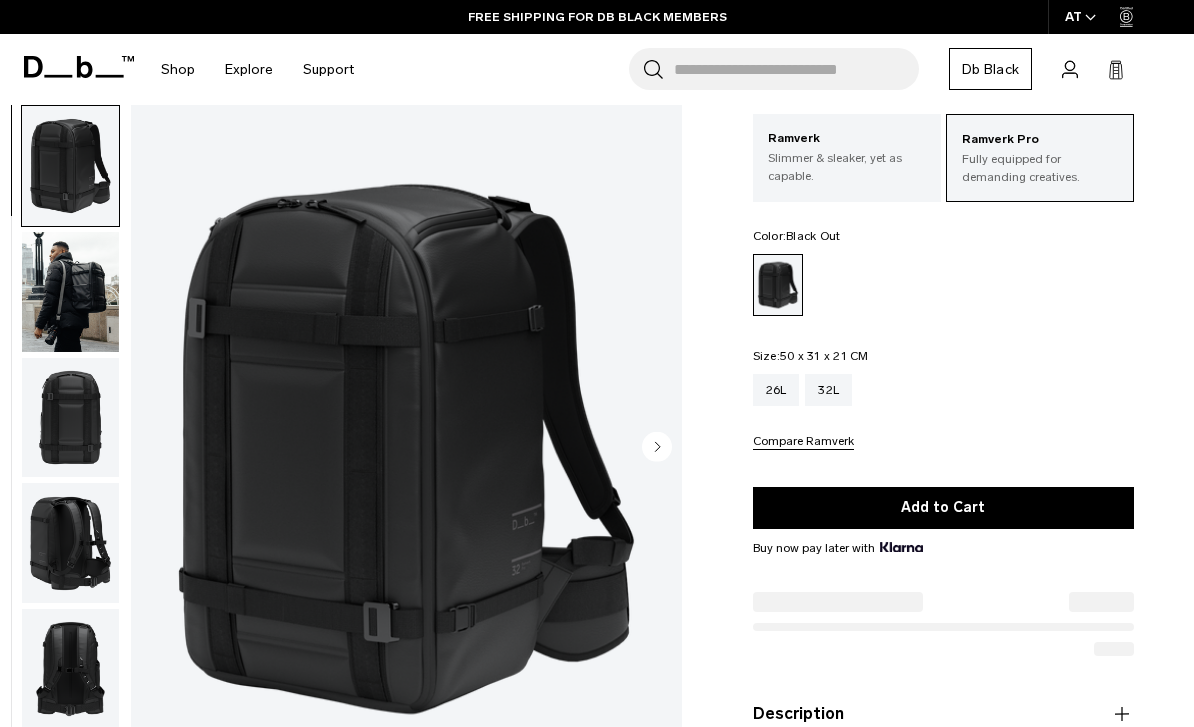 click at bounding box center [70, 292] 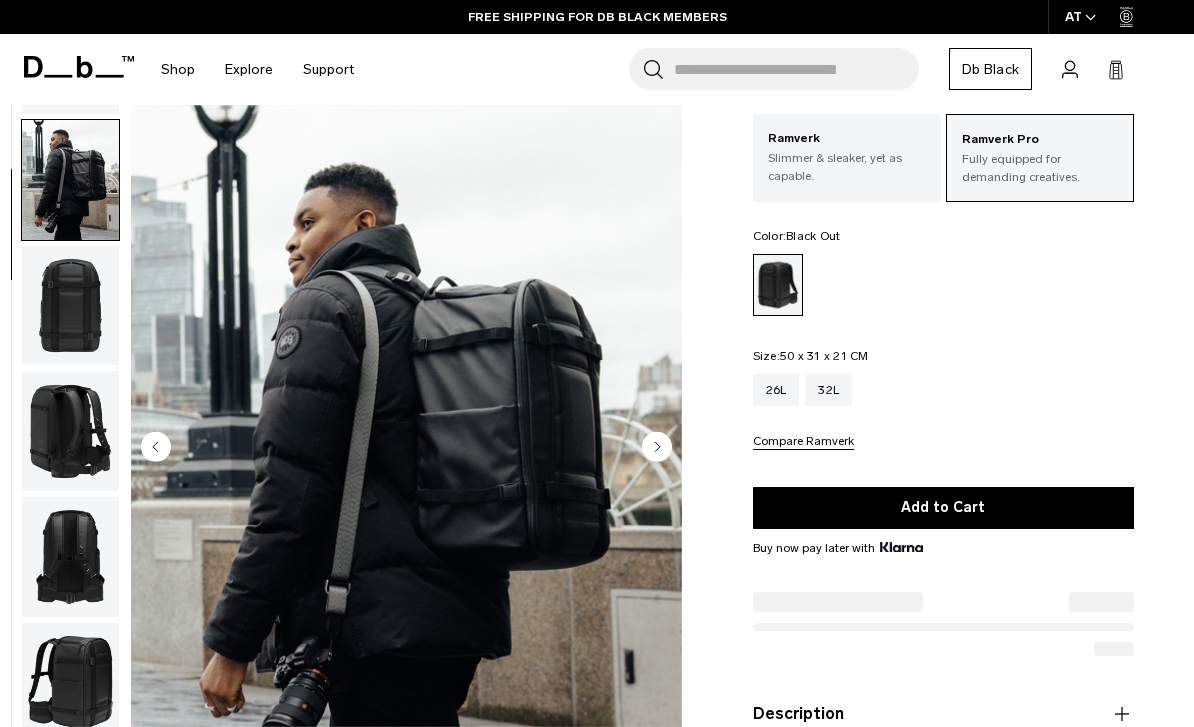 scroll, scrollTop: 127, scrollLeft: 0, axis: vertical 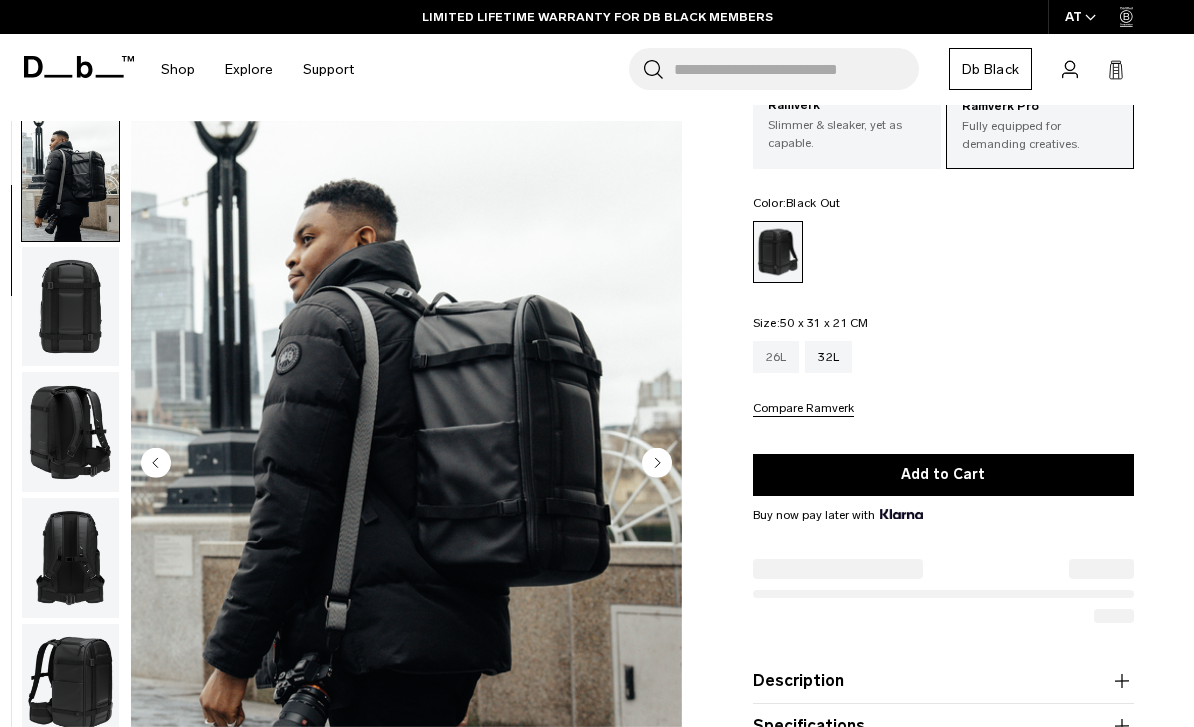 click on "26L" at bounding box center [776, 357] 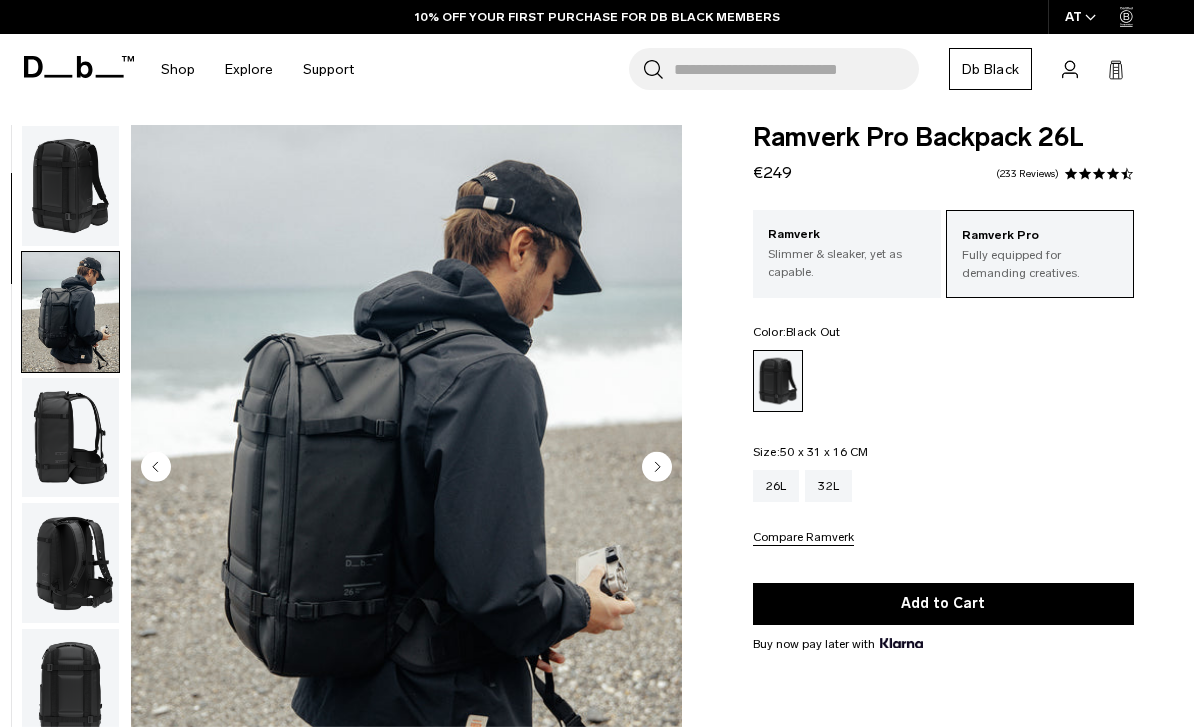 scroll, scrollTop: 0, scrollLeft: 0, axis: both 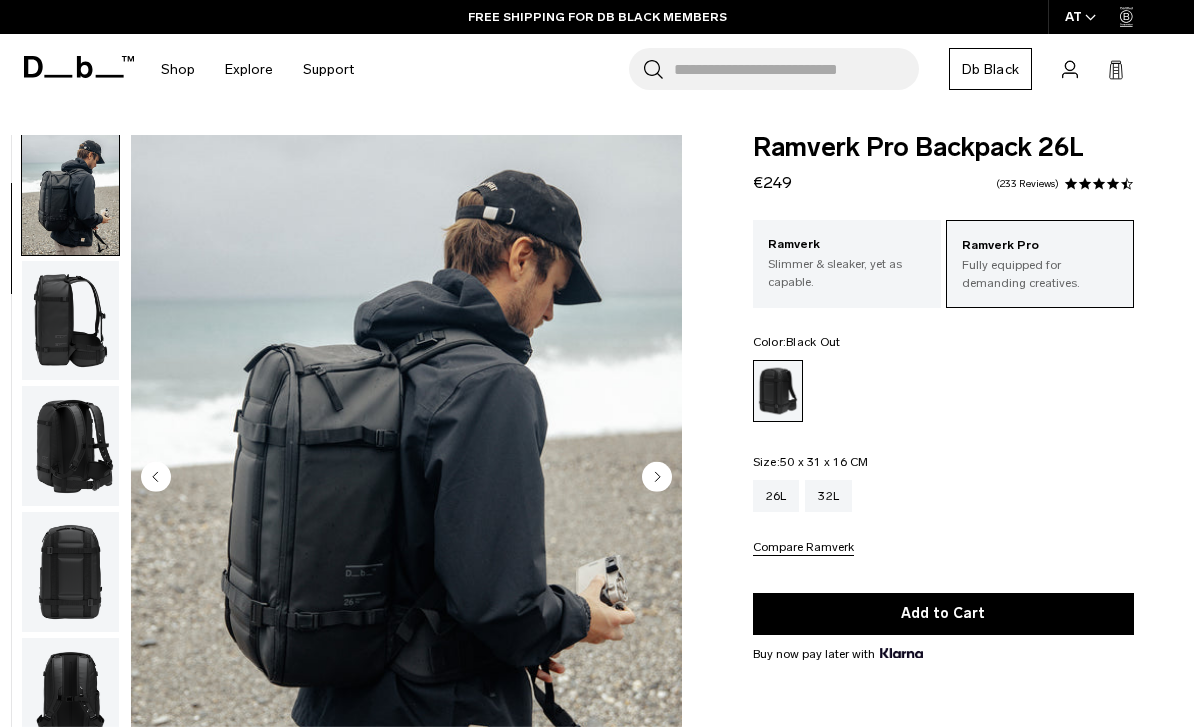 click at bounding box center (70, 321) 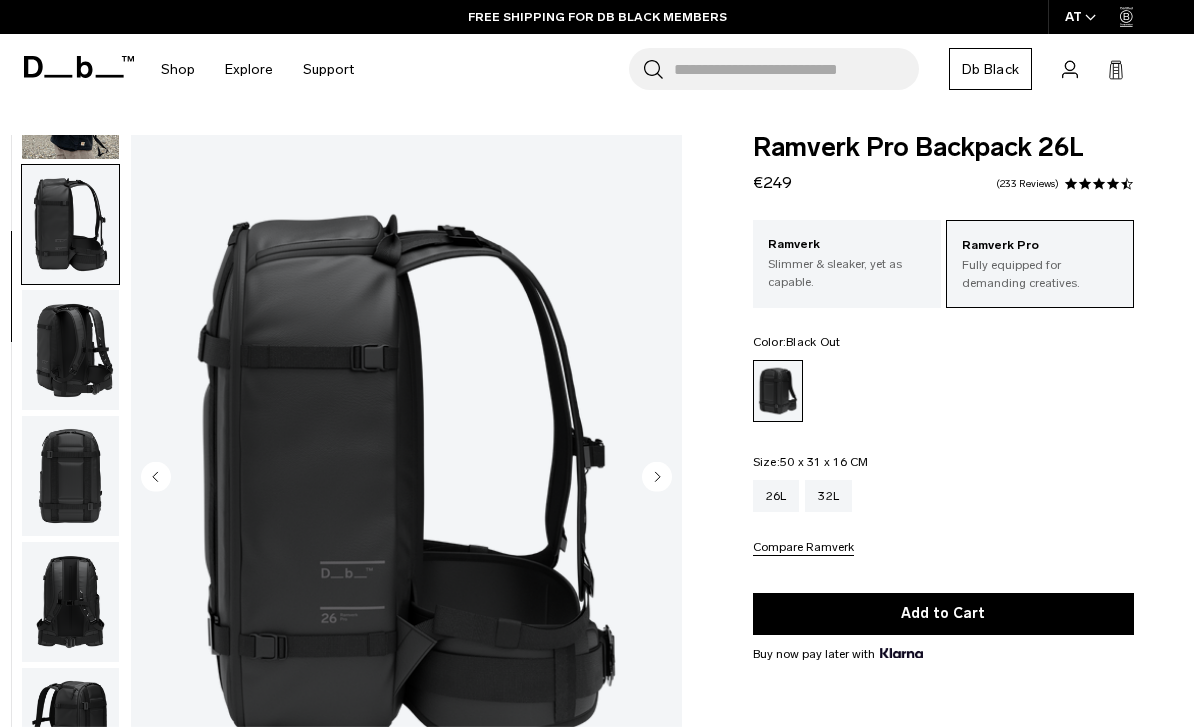 scroll, scrollTop: 255, scrollLeft: 0, axis: vertical 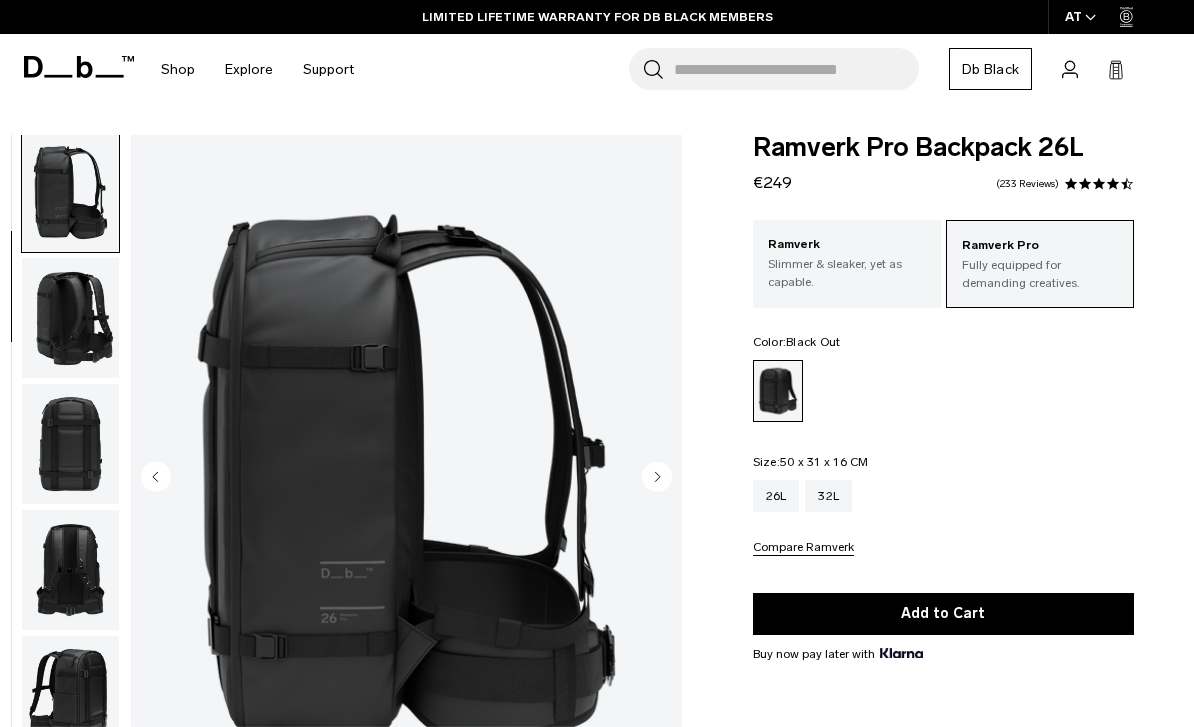 click at bounding box center [70, 444] 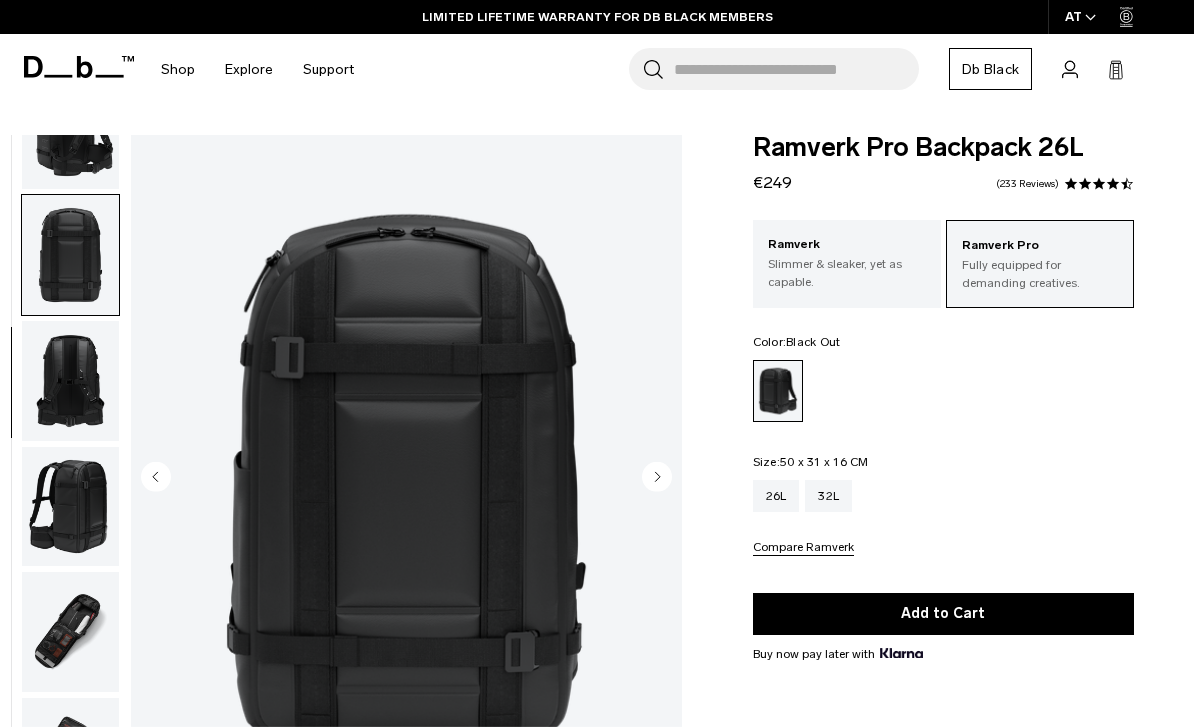scroll, scrollTop: 509, scrollLeft: 0, axis: vertical 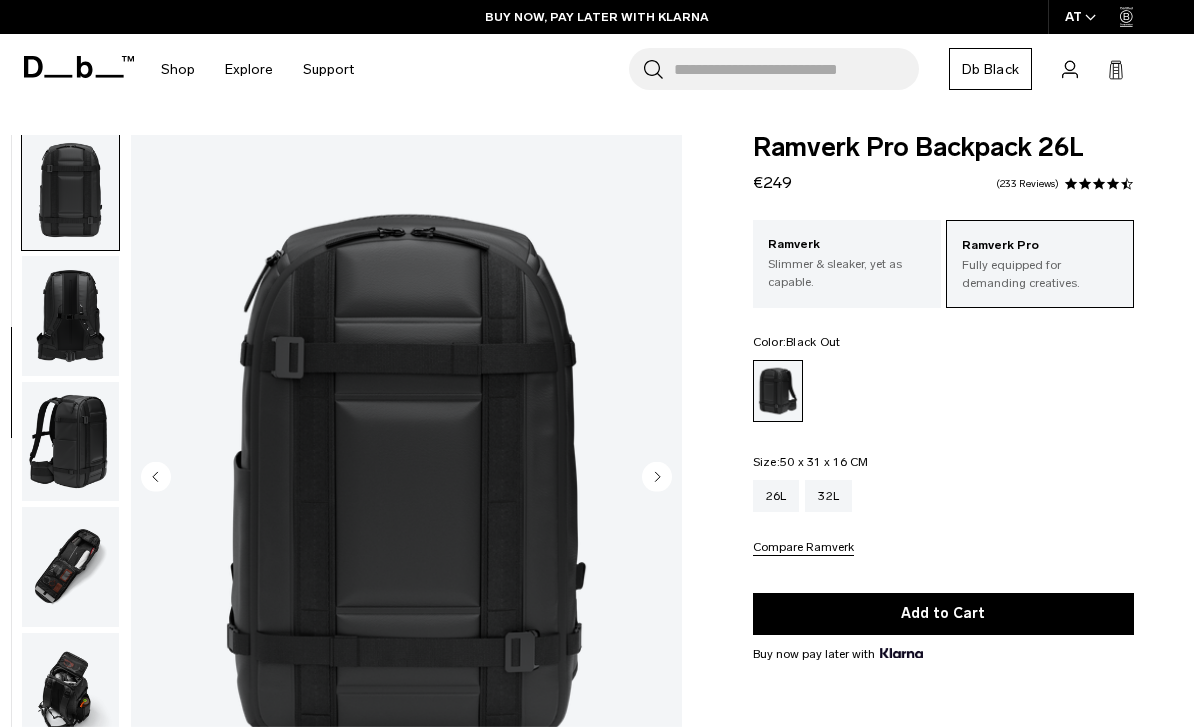 click at bounding box center [70, 567] 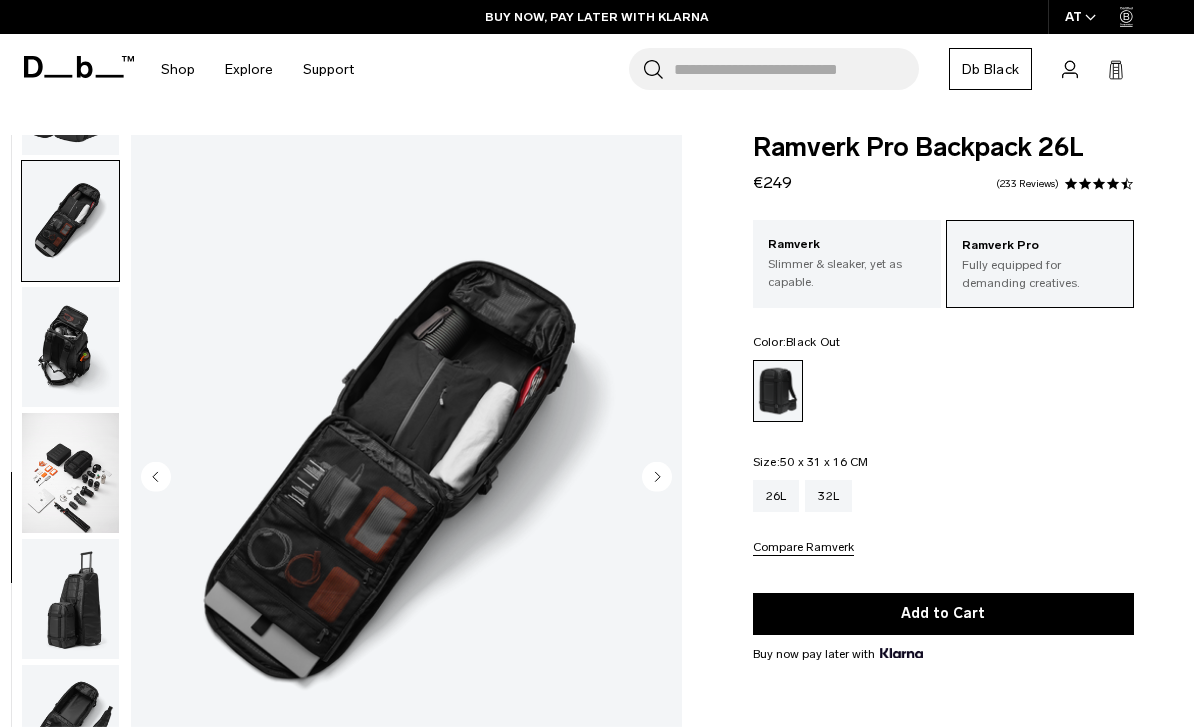 scroll, scrollTop: 891, scrollLeft: 0, axis: vertical 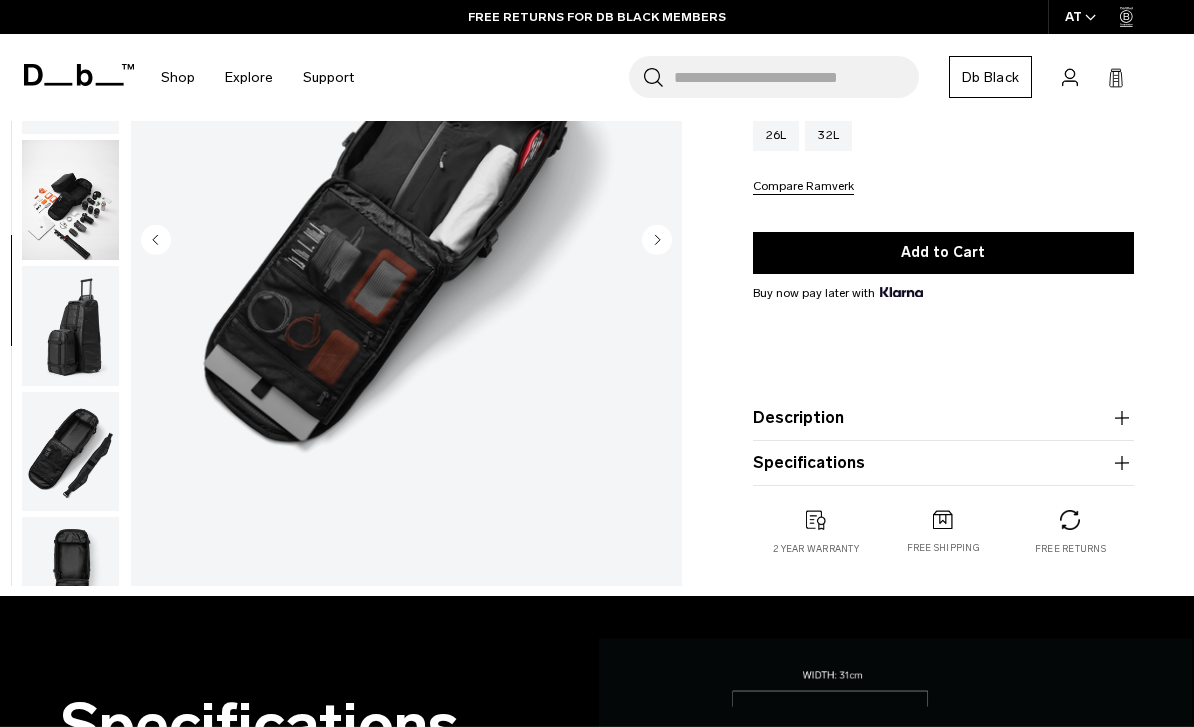 click at bounding box center (70, 451) 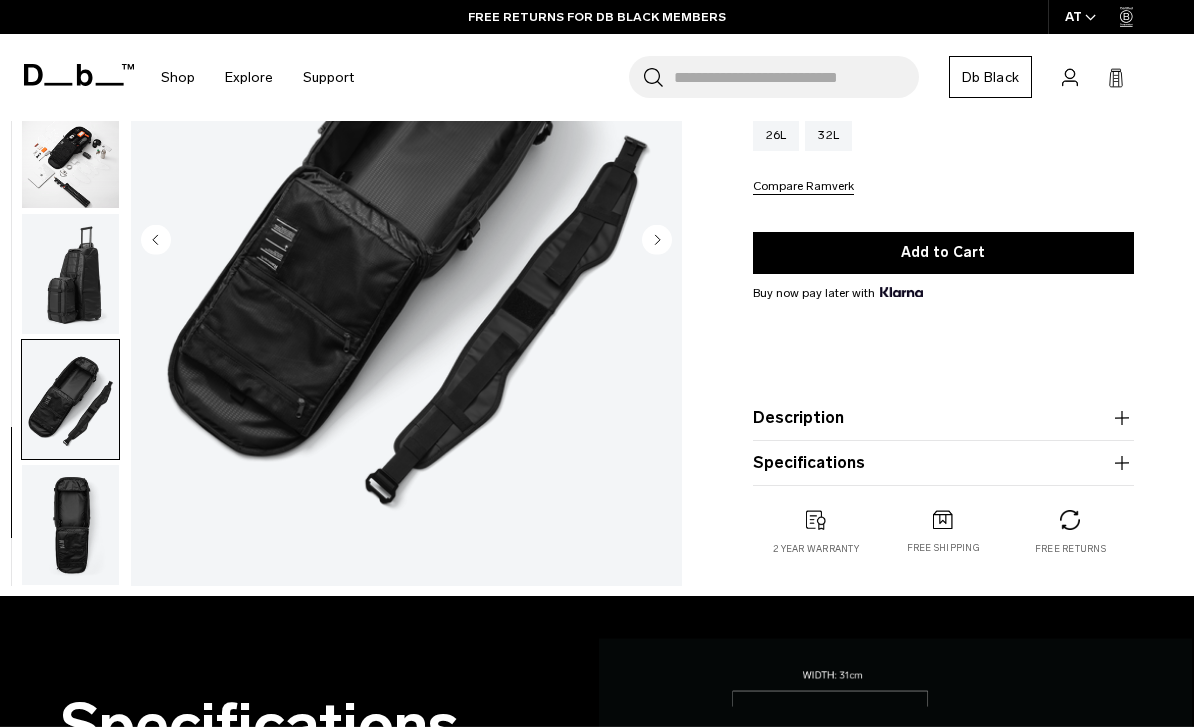 scroll, scrollTop: 962, scrollLeft: 0, axis: vertical 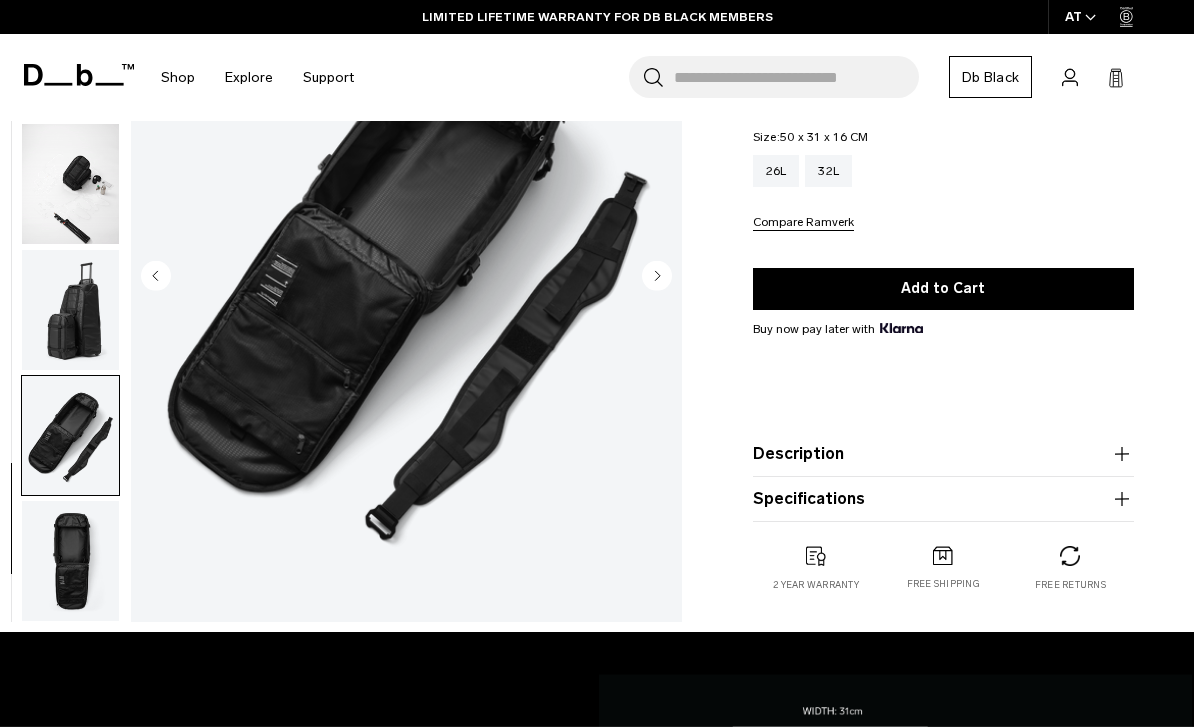 click at bounding box center (70, 561) 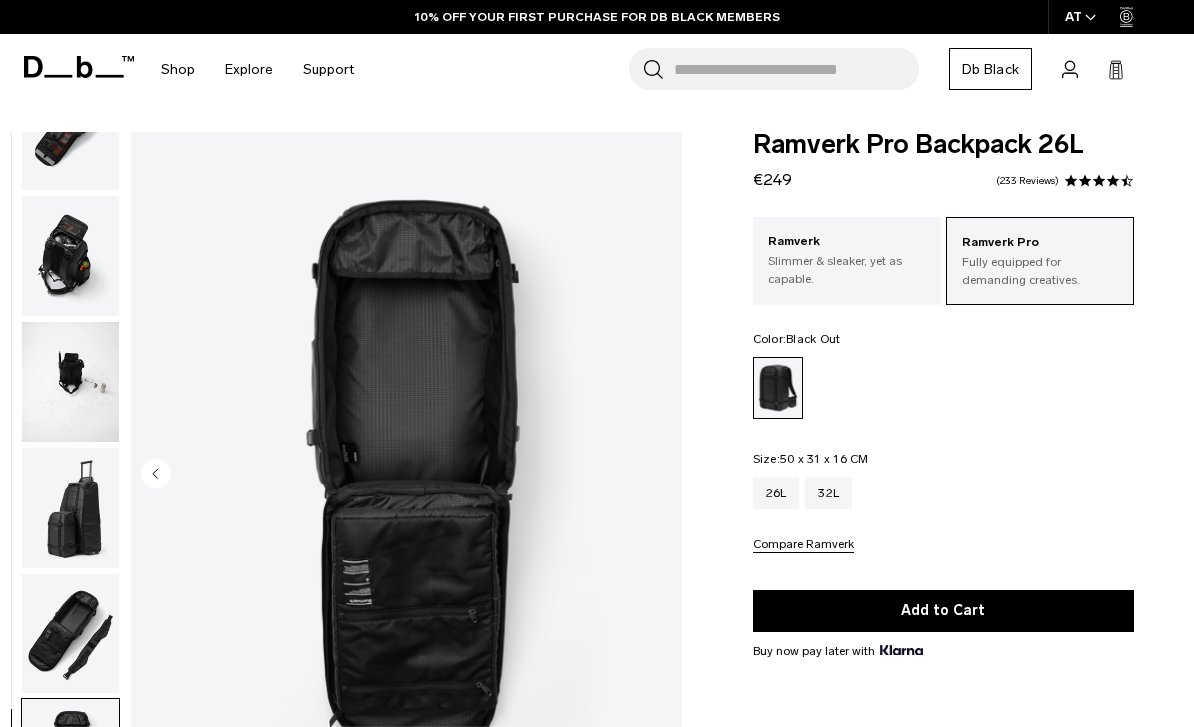 scroll, scrollTop: 2, scrollLeft: 0, axis: vertical 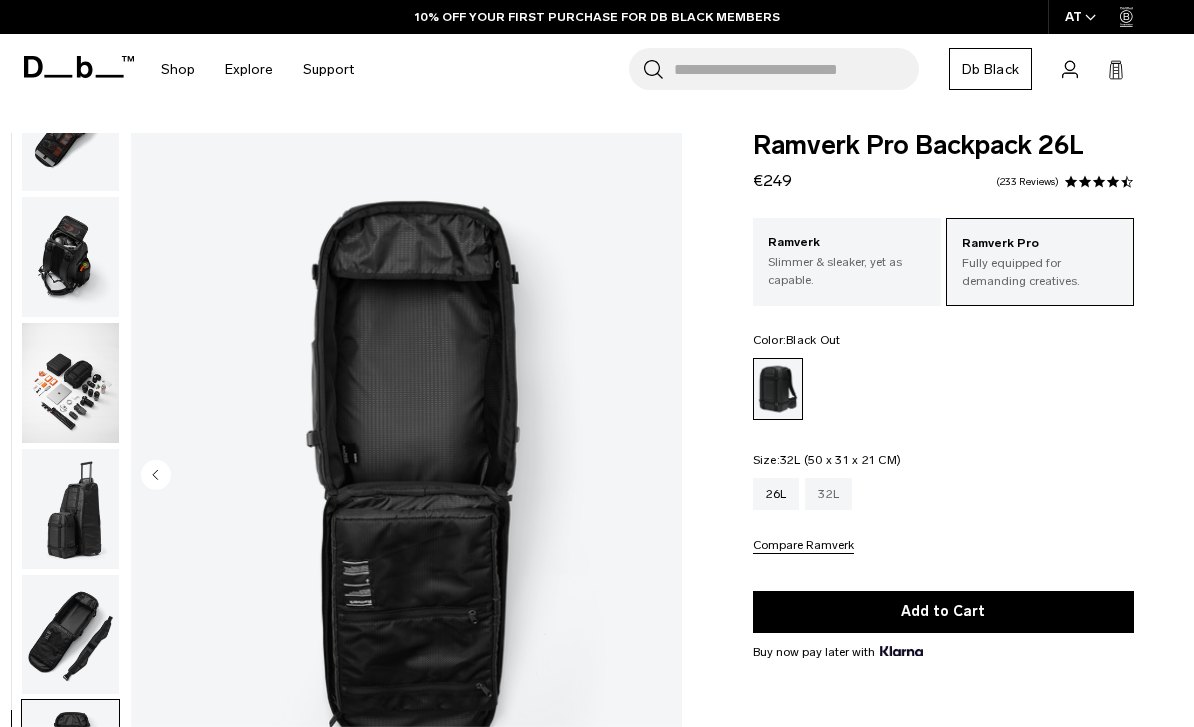click on "32L" at bounding box center [828, 494] 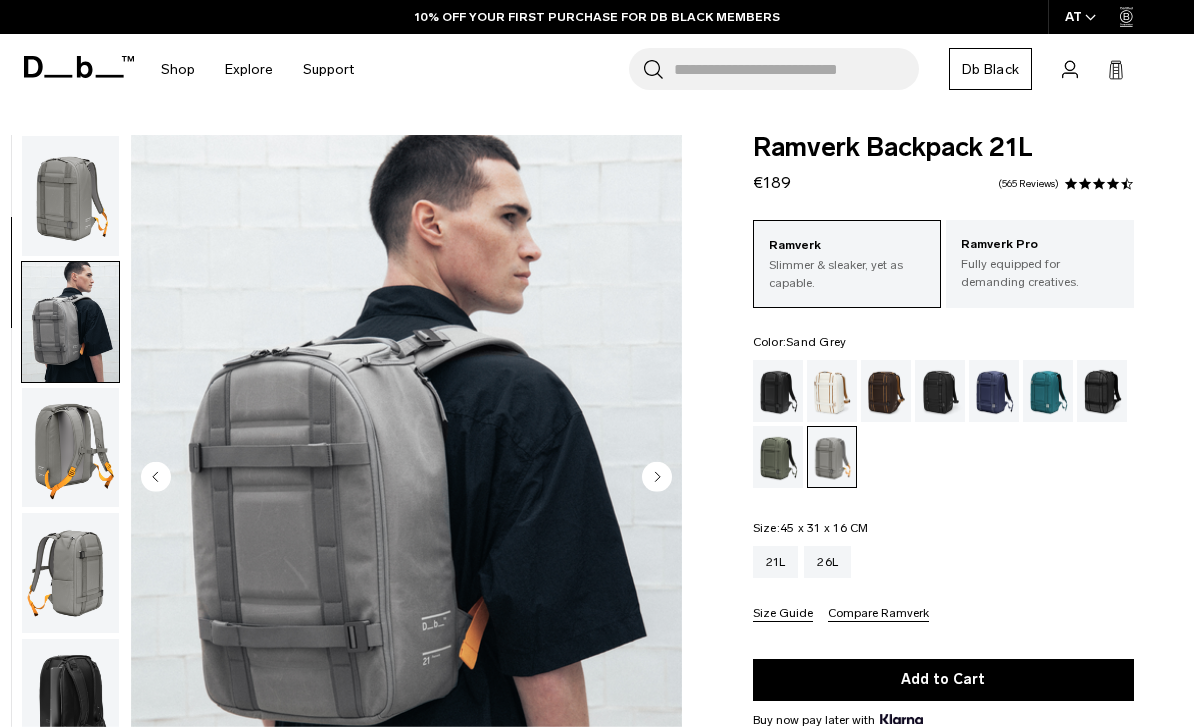 scroll, scrollTop: 0, scrollLeft: 0, axis: both 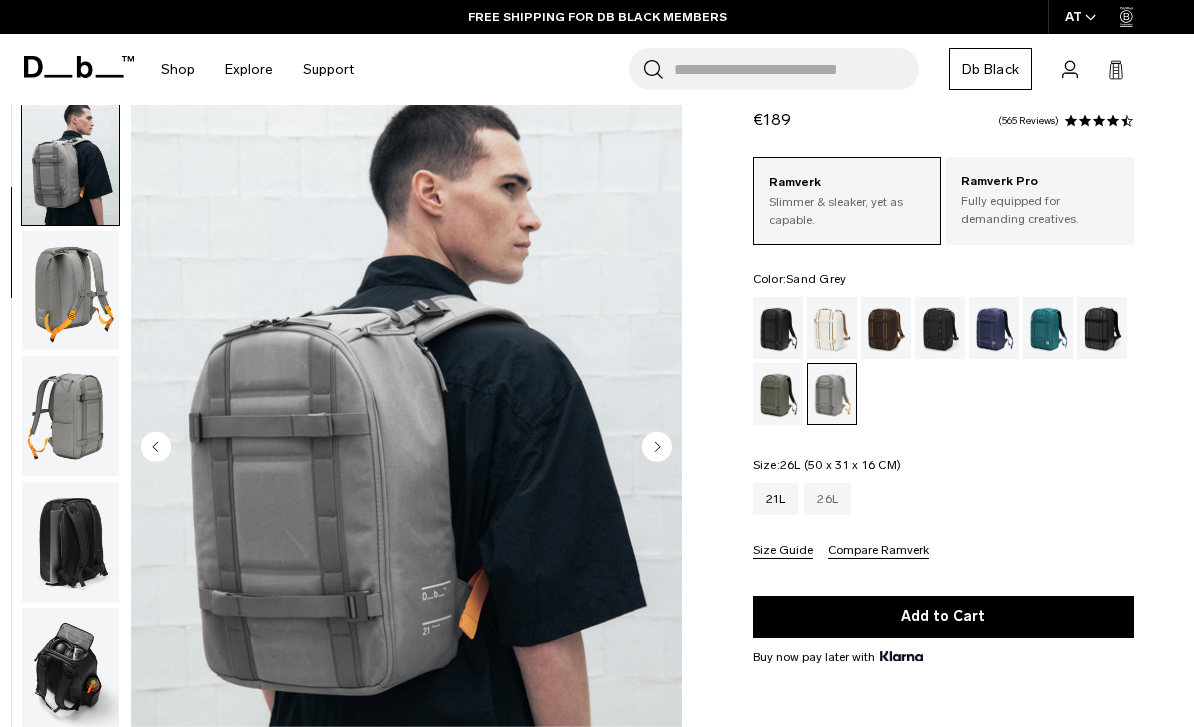 click on "26L" at bounding box center (827, 499) 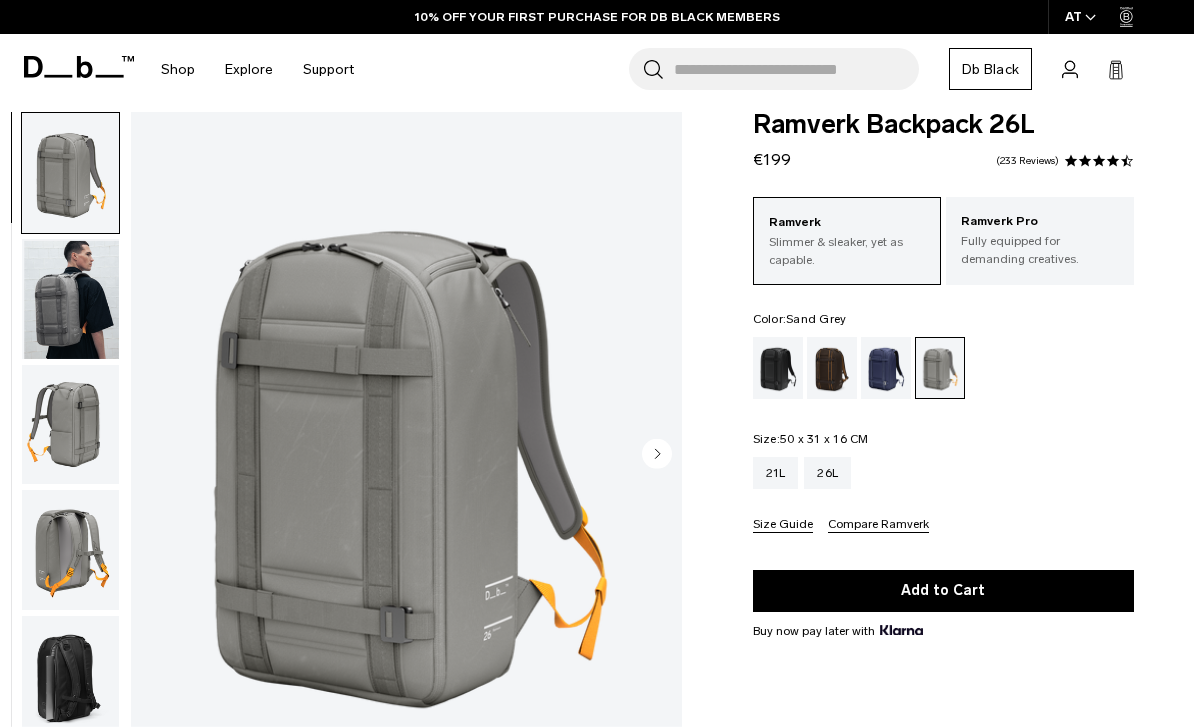 scroll, scrollTop: 23, scrollLeft: 0, axis: vertical 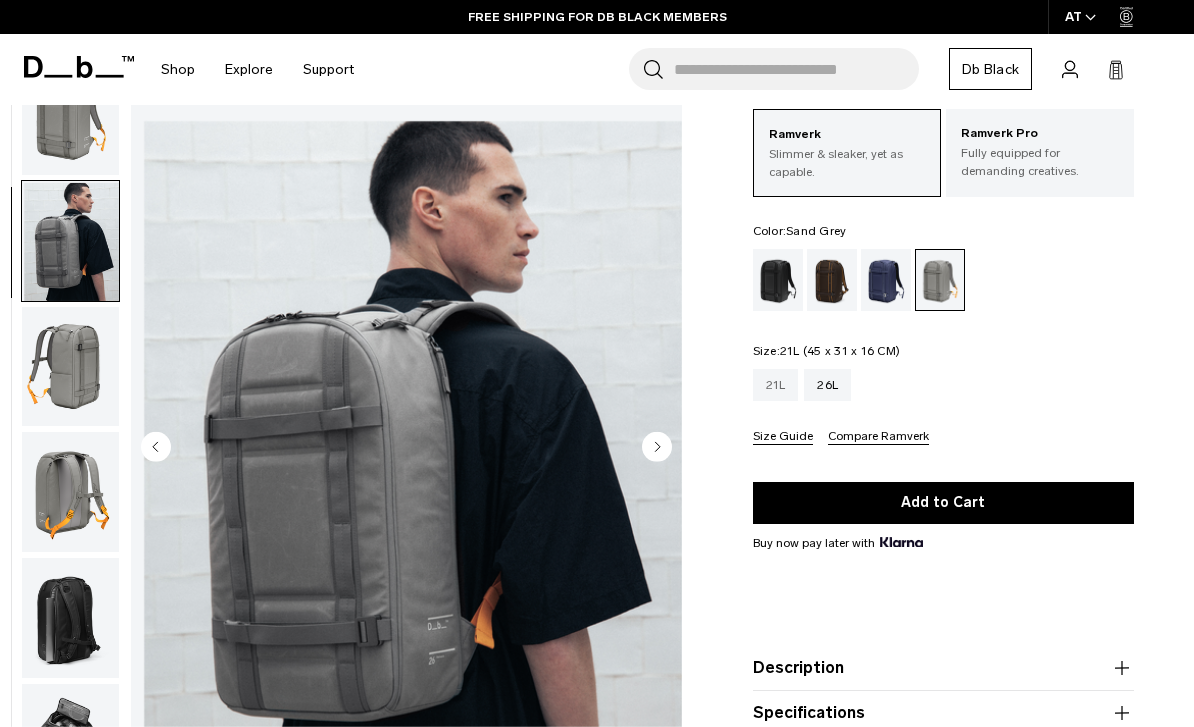 click on "21L" at bounding box center [776, 385] 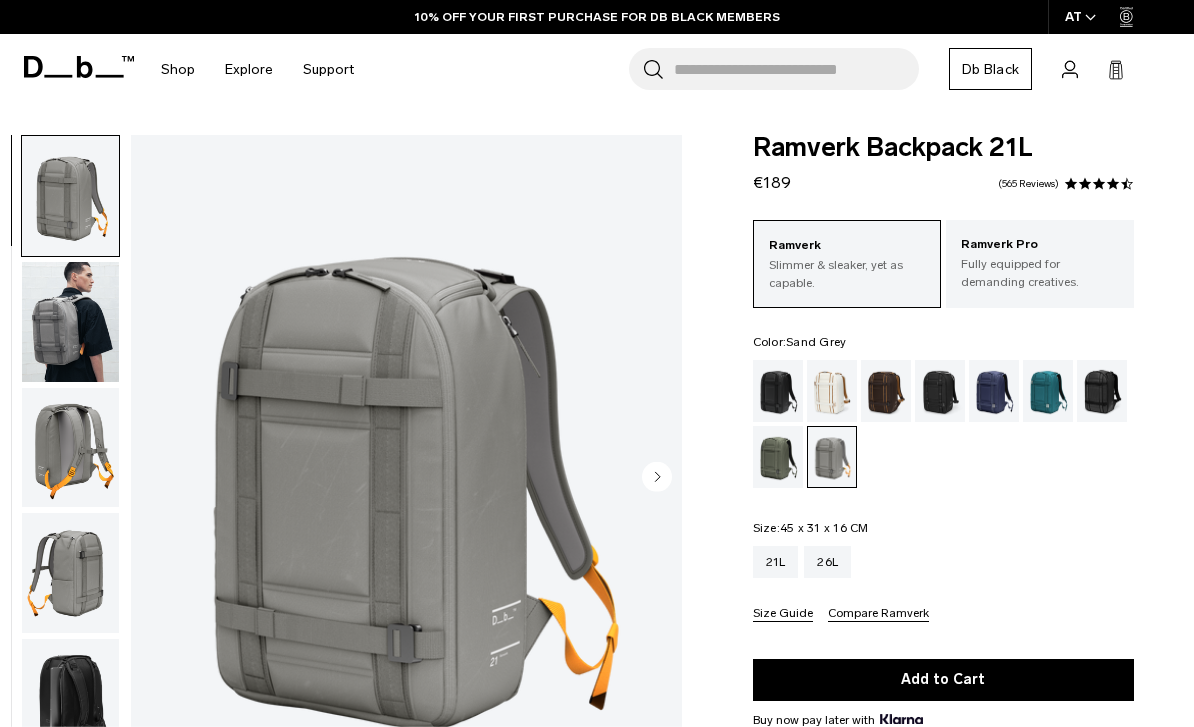 click at bounding box center (70, 322) 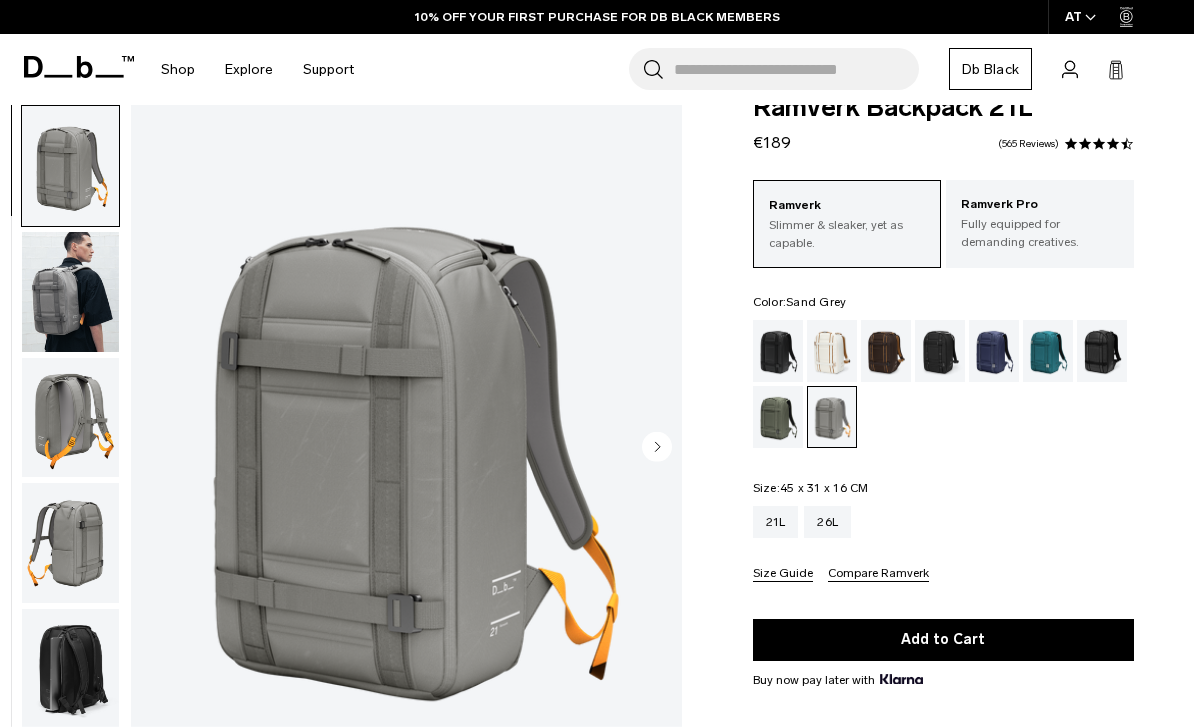 scroll, scrollTop: 113, scrollLeft: 0, axis: vertical 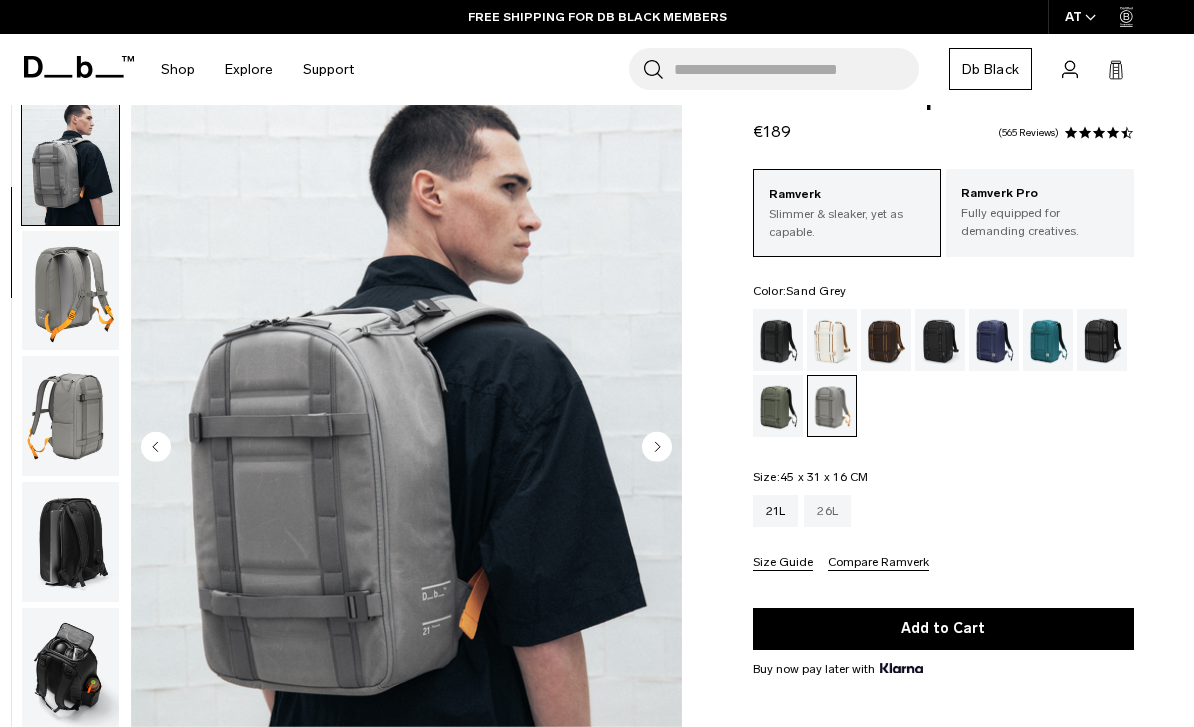 click on "26L" at bounding box center [827, 511] 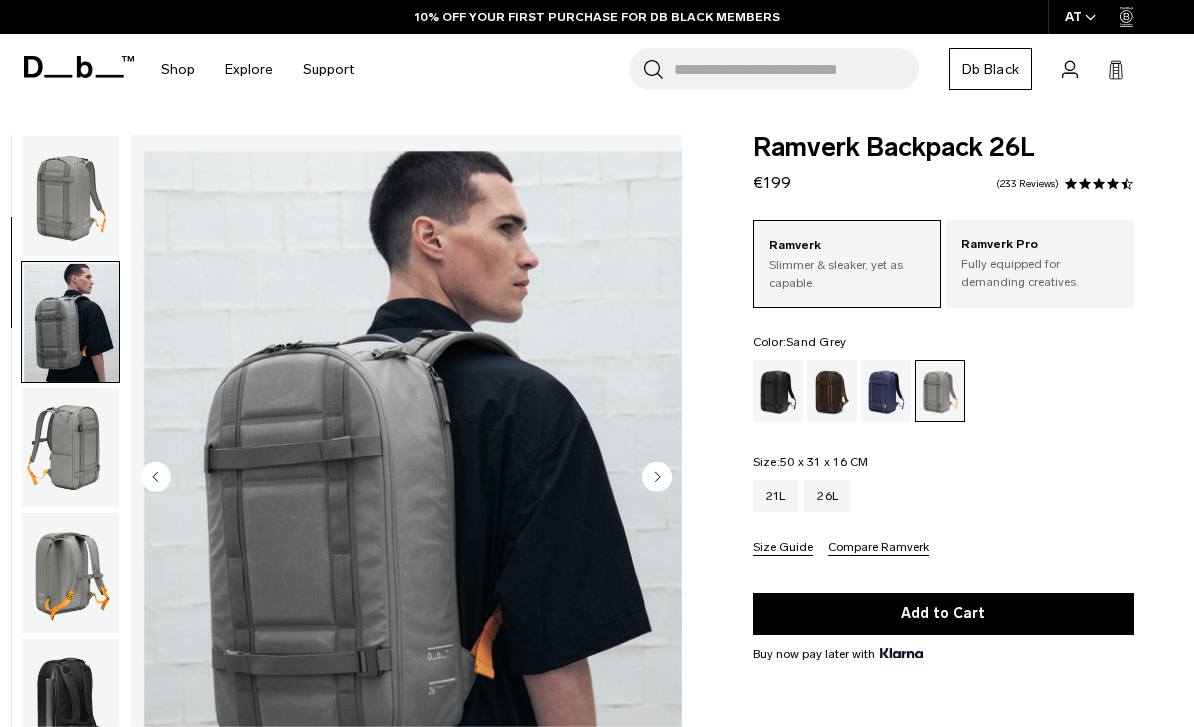 scroll, scrollTop: 0, scrollLeft: 0, axis: both 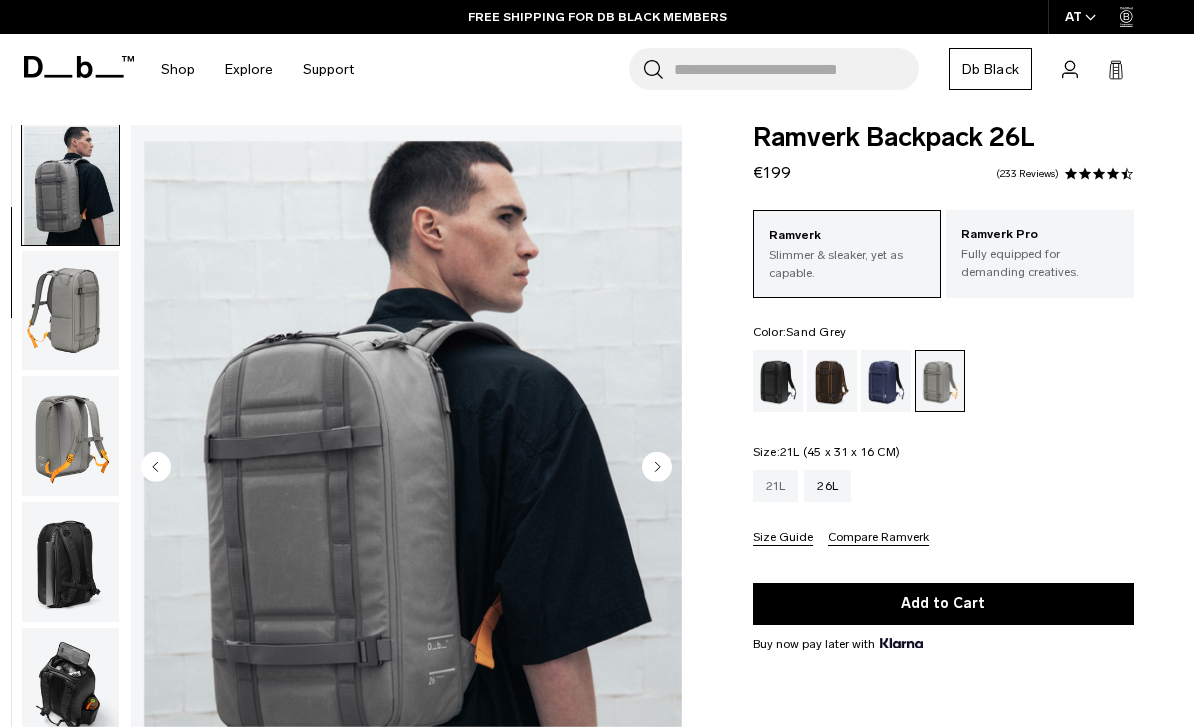 click on "21L" at bounding box center [776, 486] 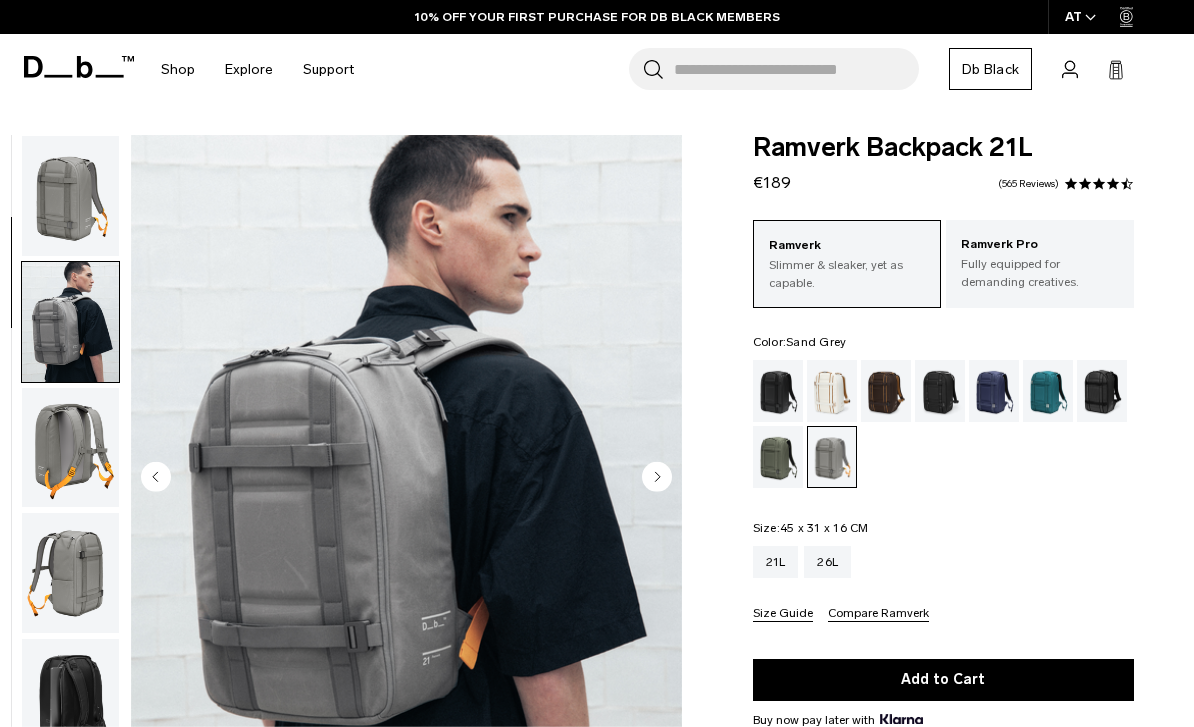 scroll, scrollTop: 105, scrollLeft: 0, axis: vertical 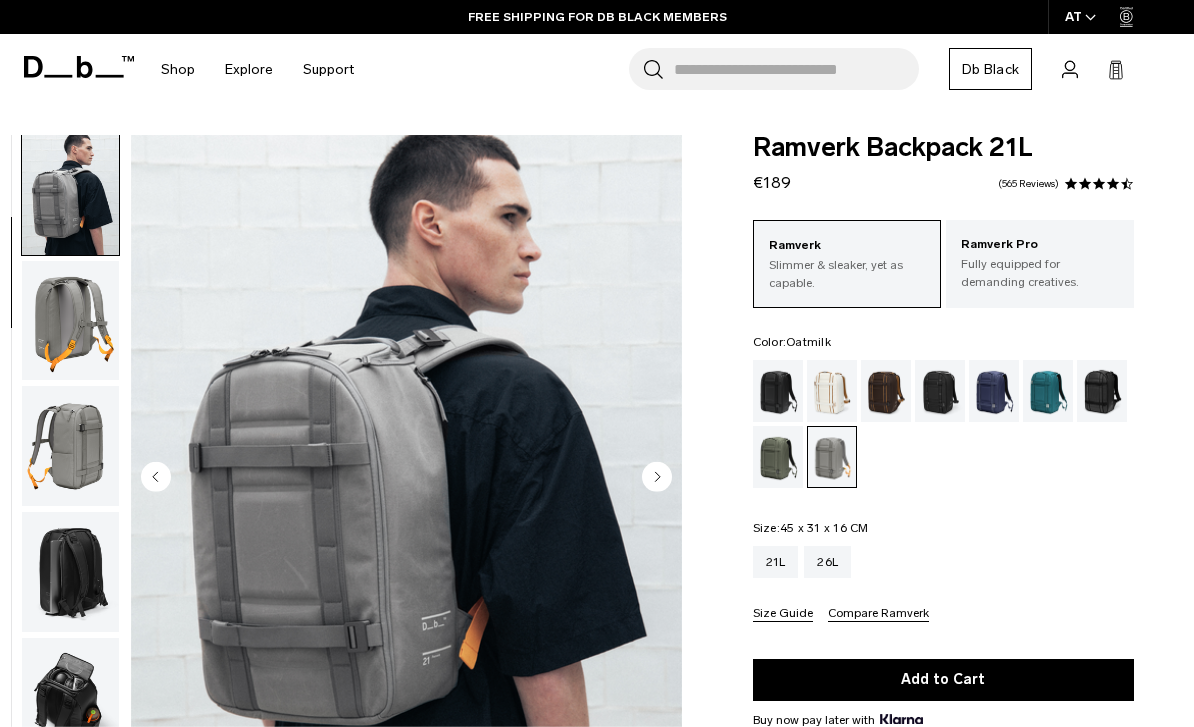 click at bounding box center [832, 391] 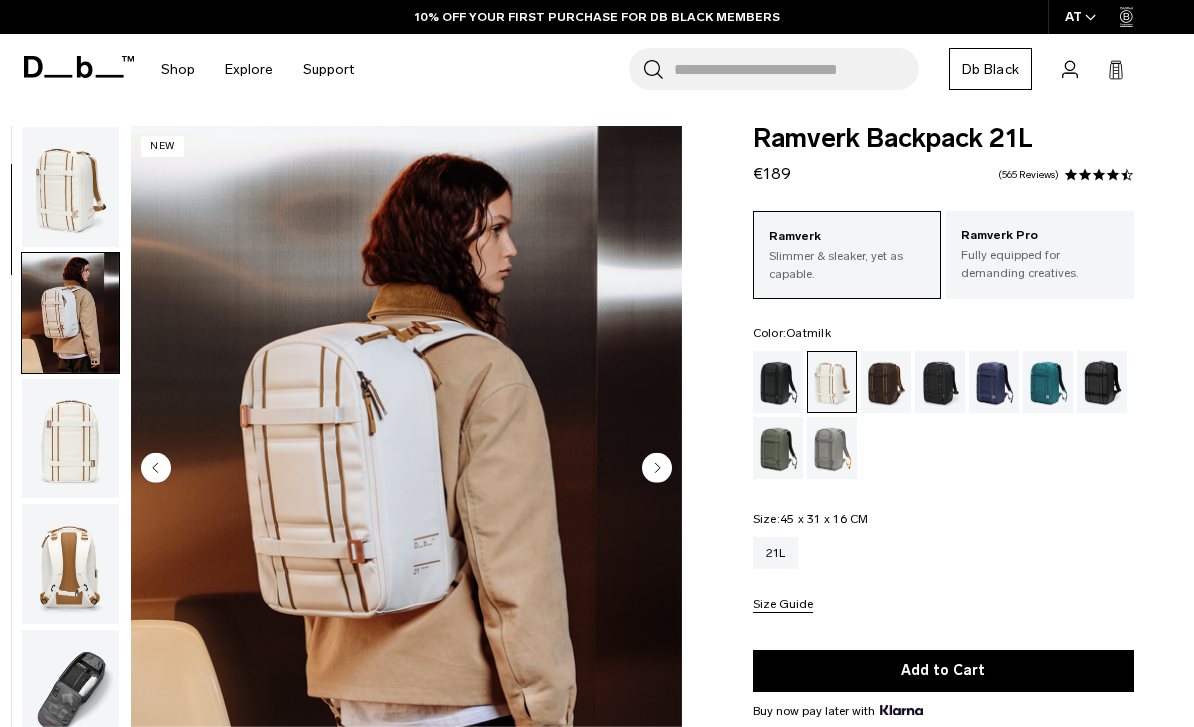 scroll, scrollTop: 9, scrollLeft: 0, axis: vertical 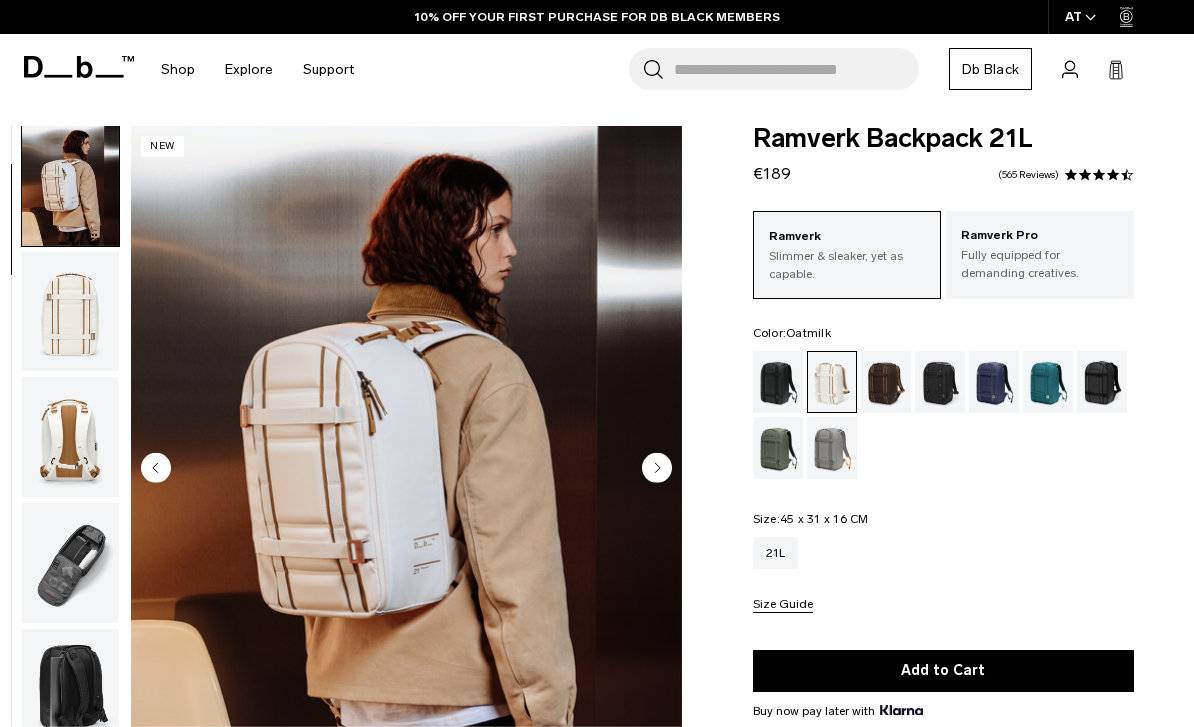 click at bounding box center (832, 448) 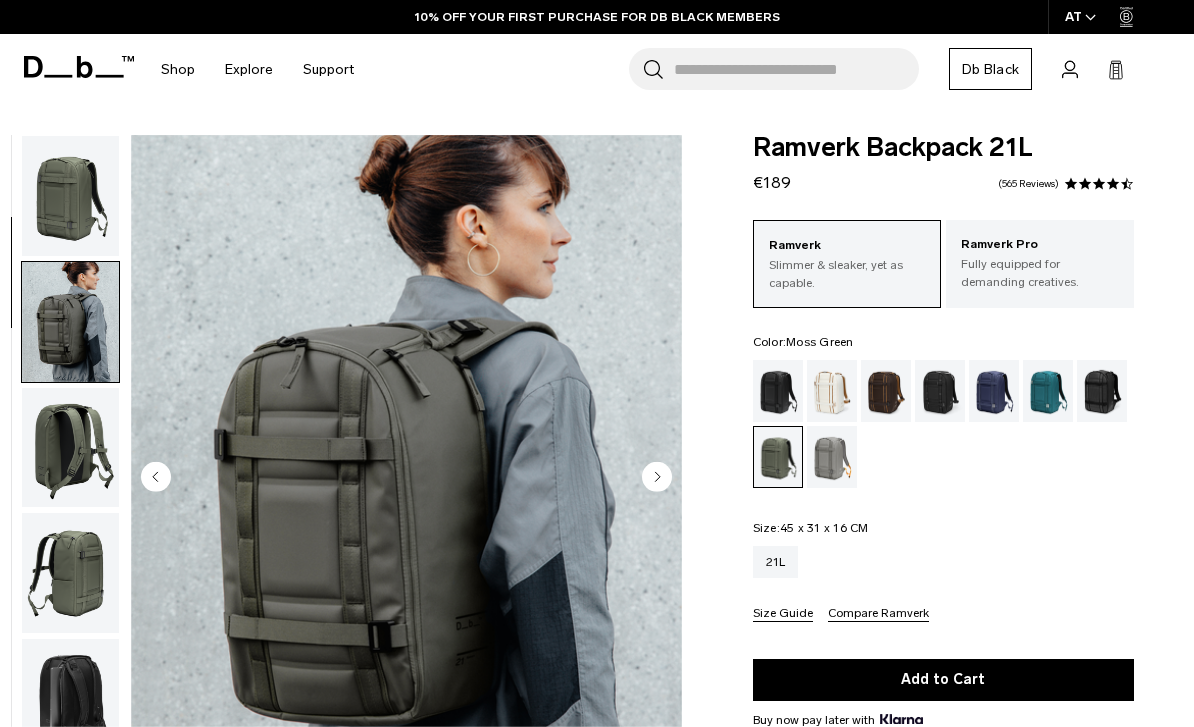 scroll, scrollTop: 1, scrollLeft: 0, axis: vertical 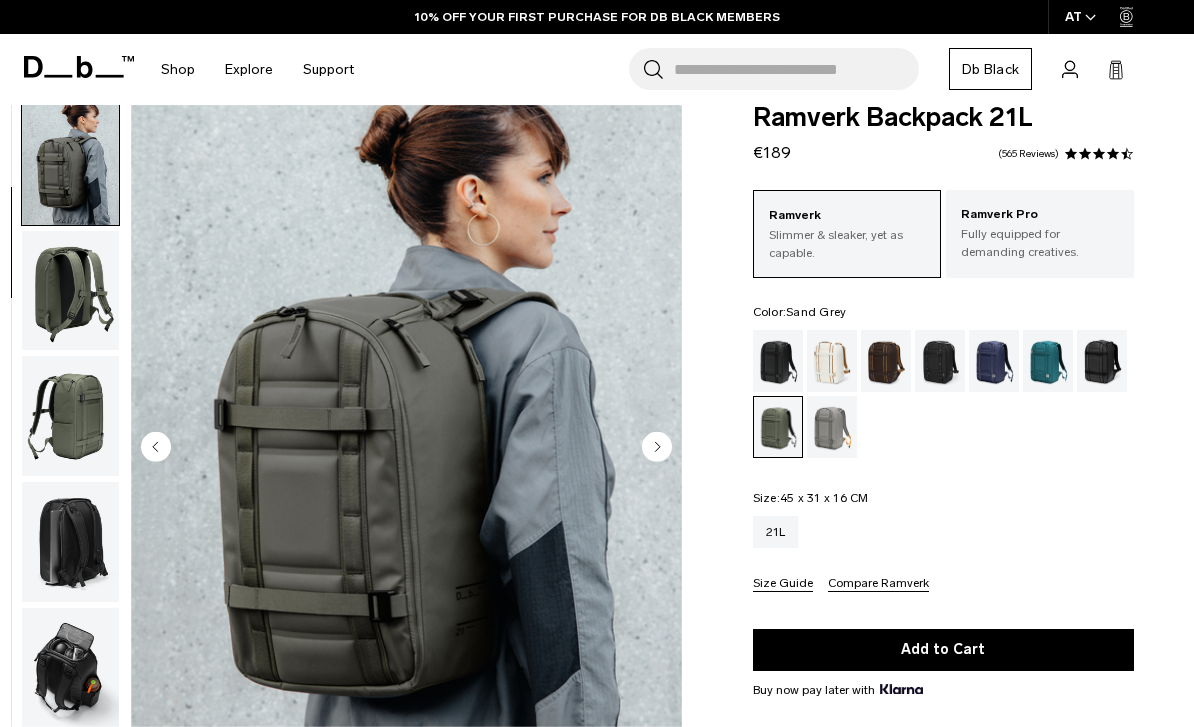click at bounding box center (832, 427) 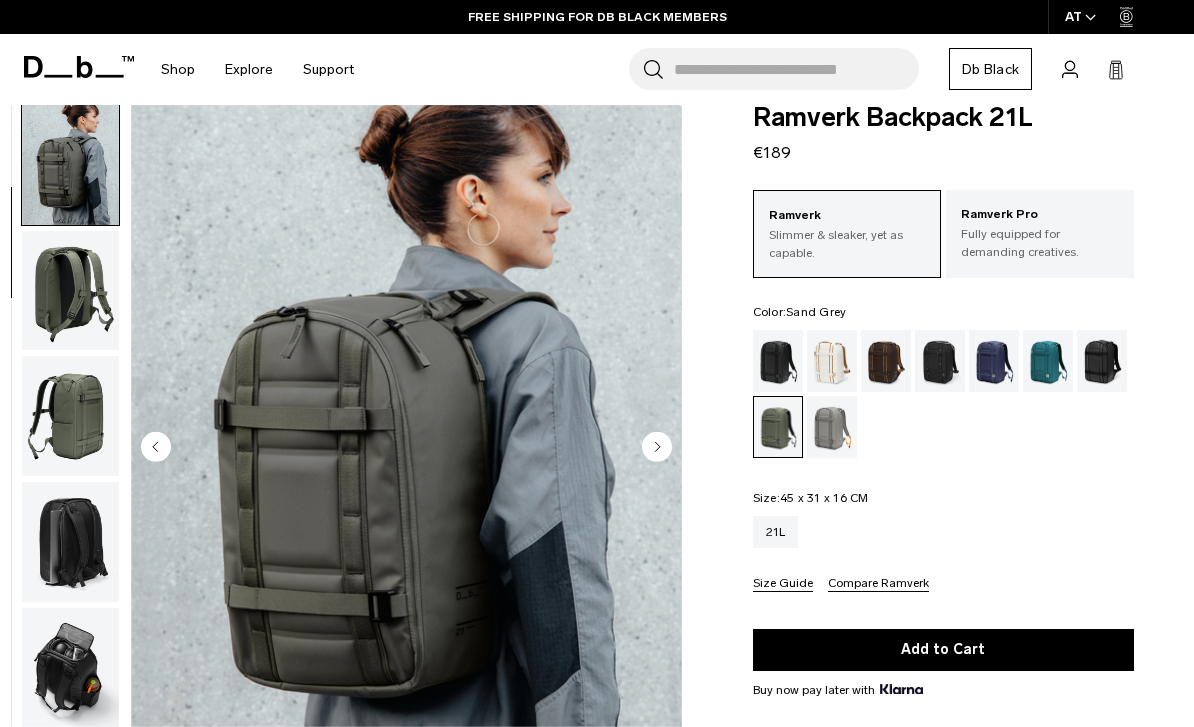 click at bounding box center [832, 427] 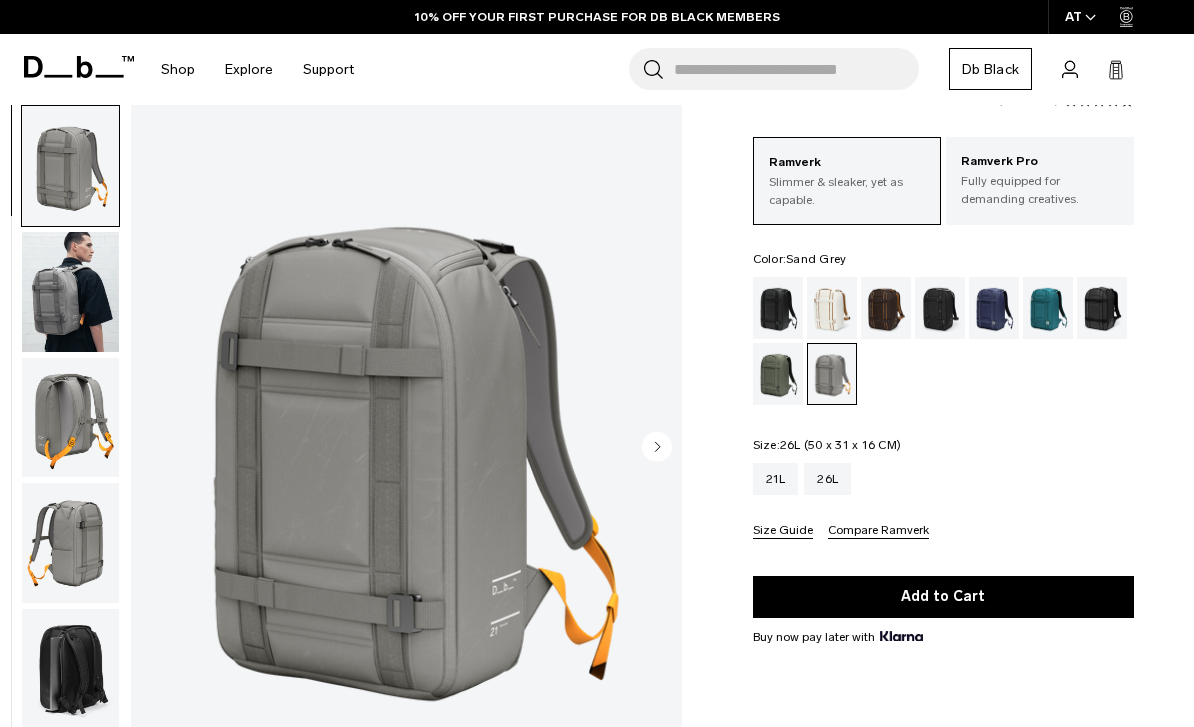 scroll, scrollTop: 83, scrollLeft: 0, axis: vertical 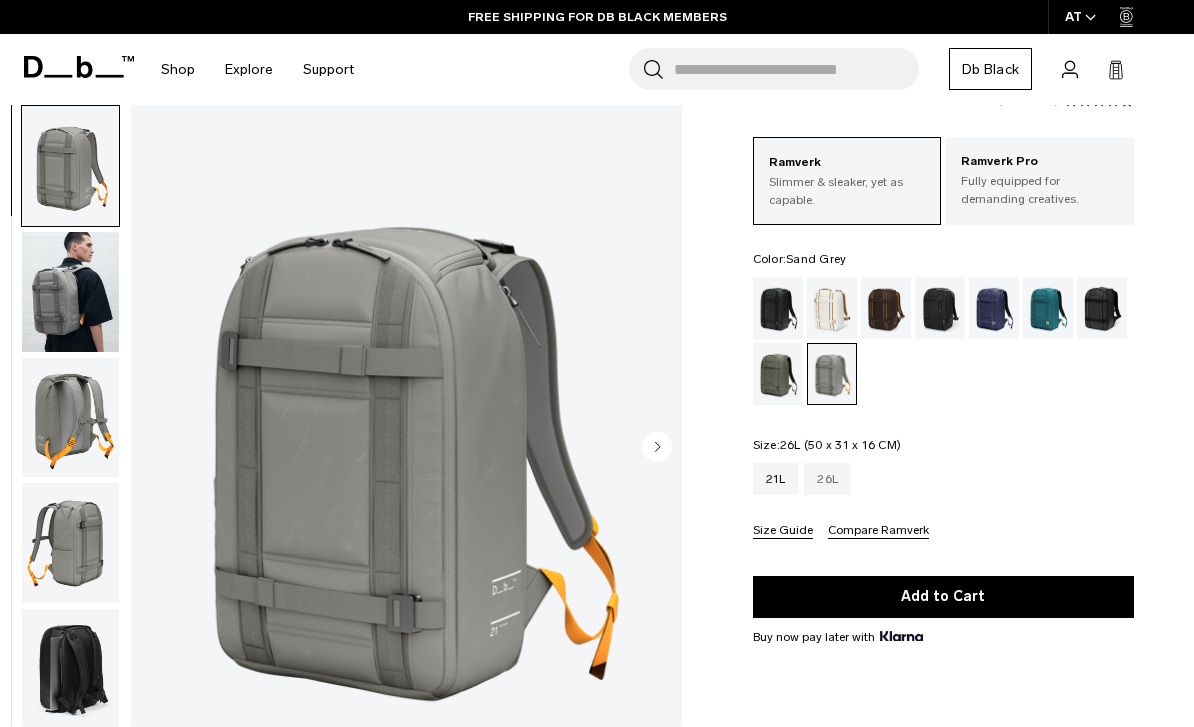 click on "26L" at bounding box center (827, 479) 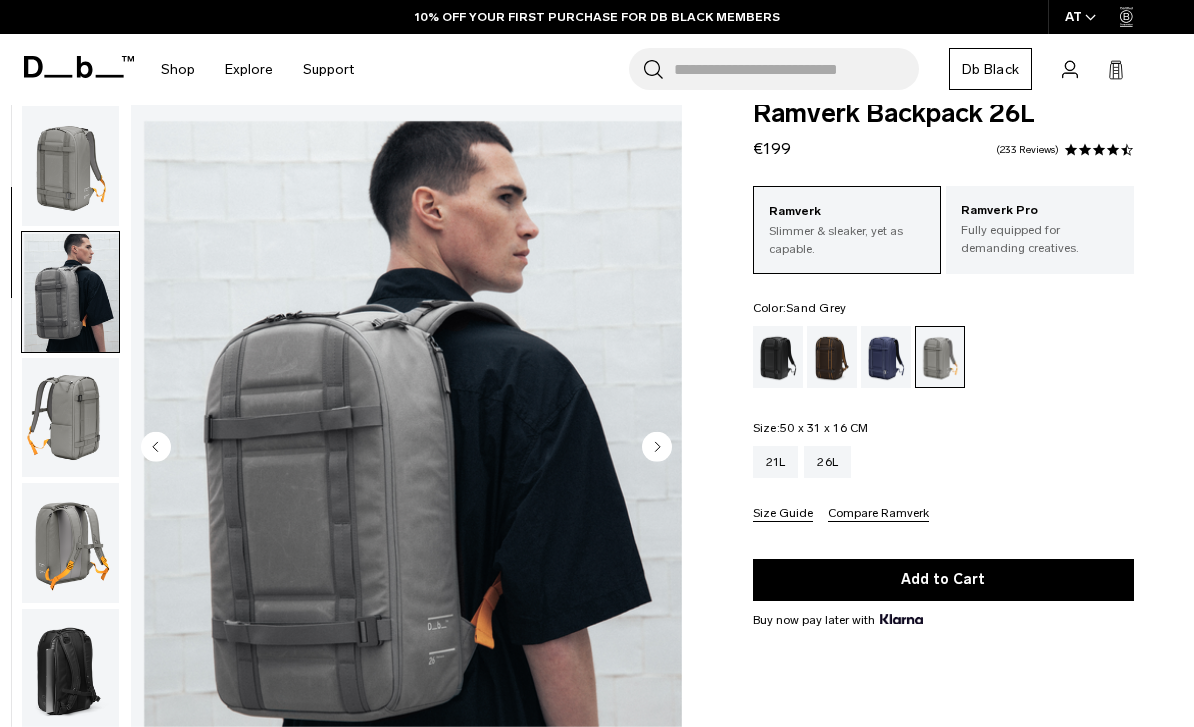 scroll, scrollTop: 34, scrollLeft: 0, axis: vertical 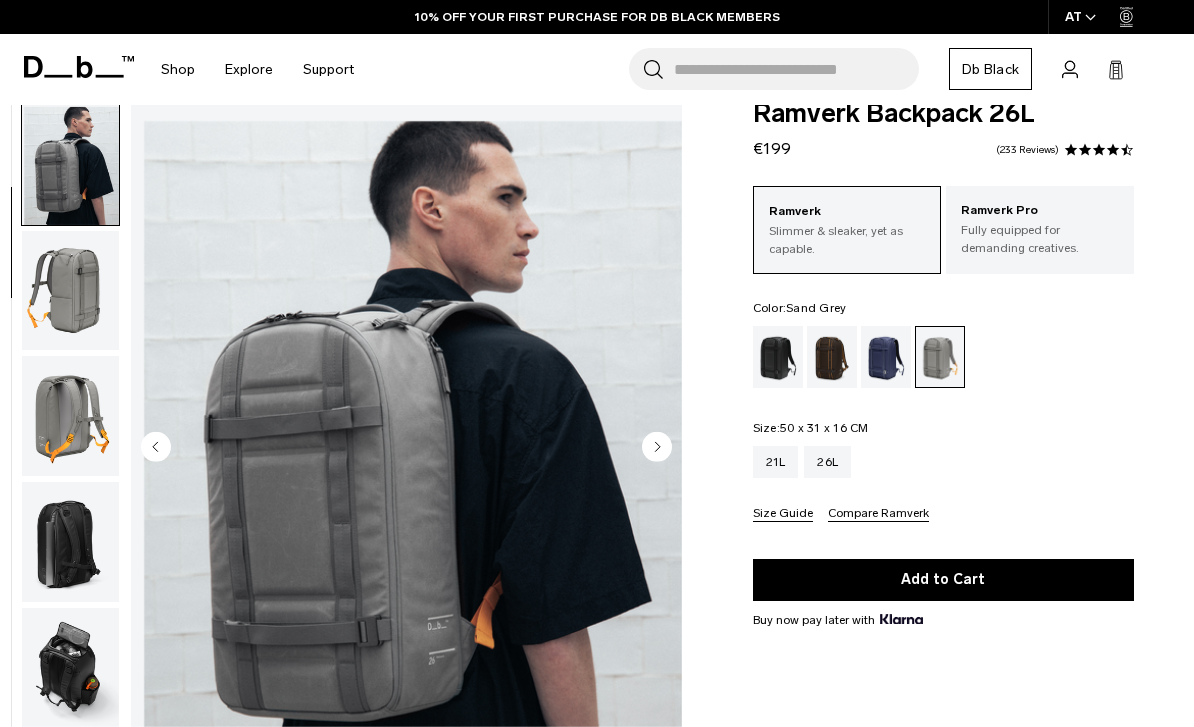 click at bounding box center (70, 291) 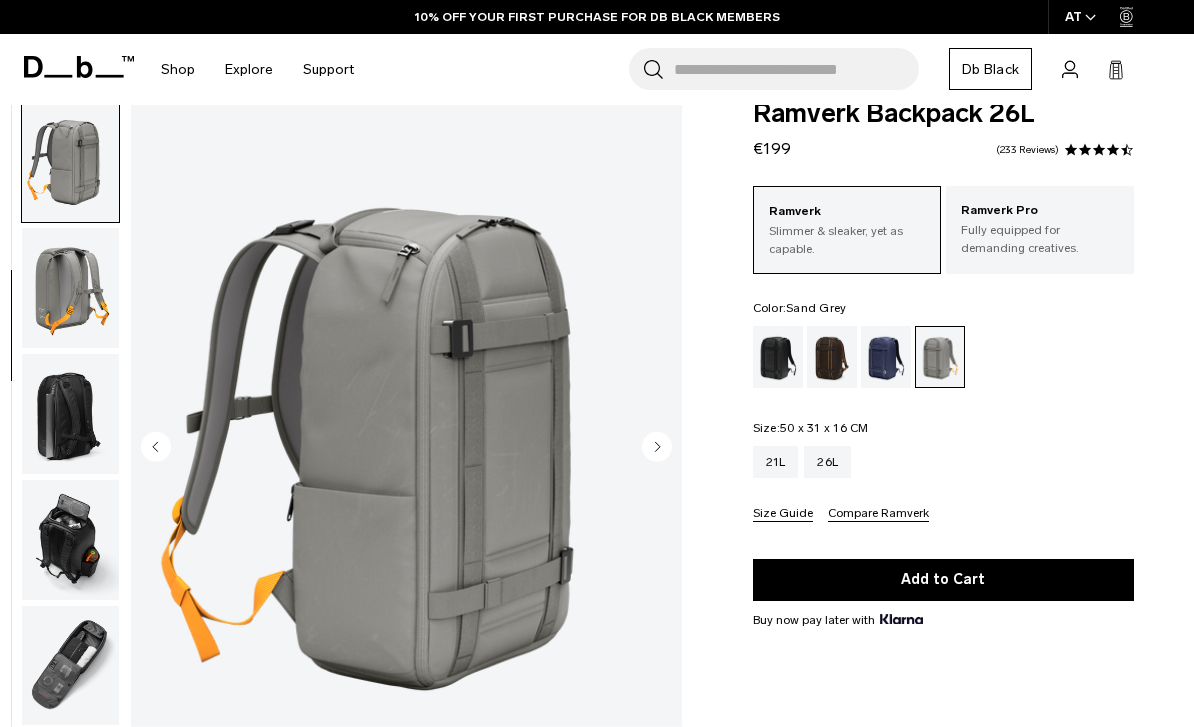 click at bounding box center [70, 288] 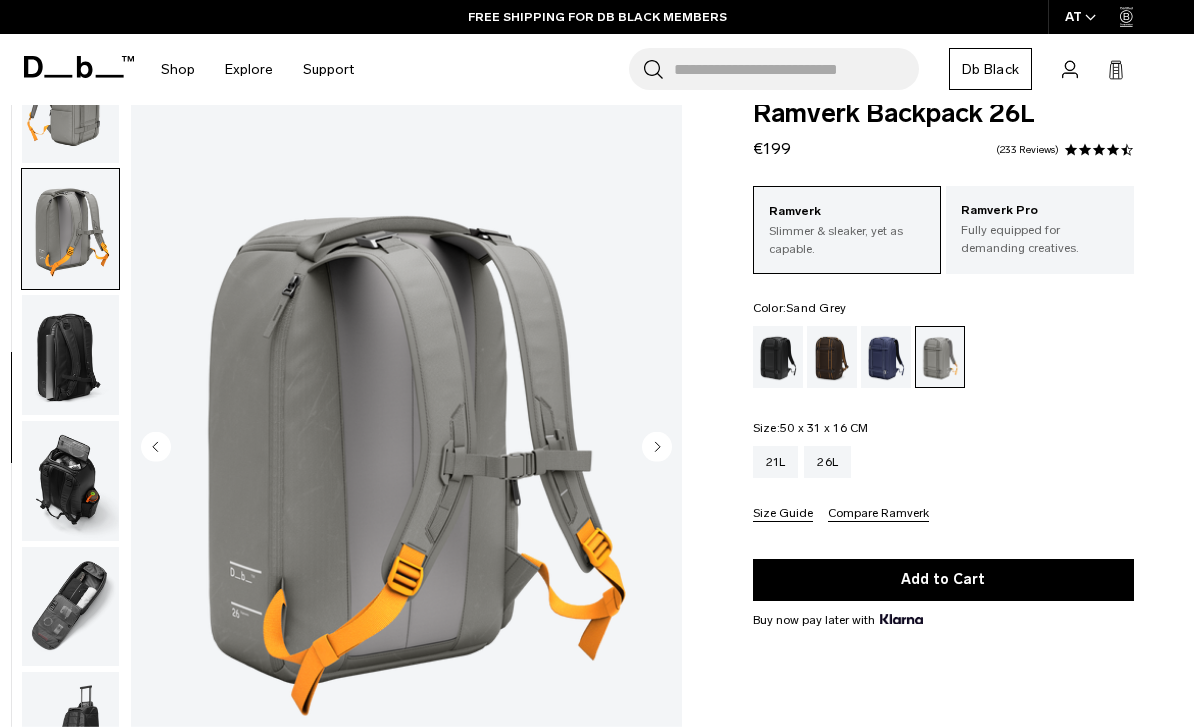 scroll, scrollTop: 326, scrollLeft: 0, axis: vertical 